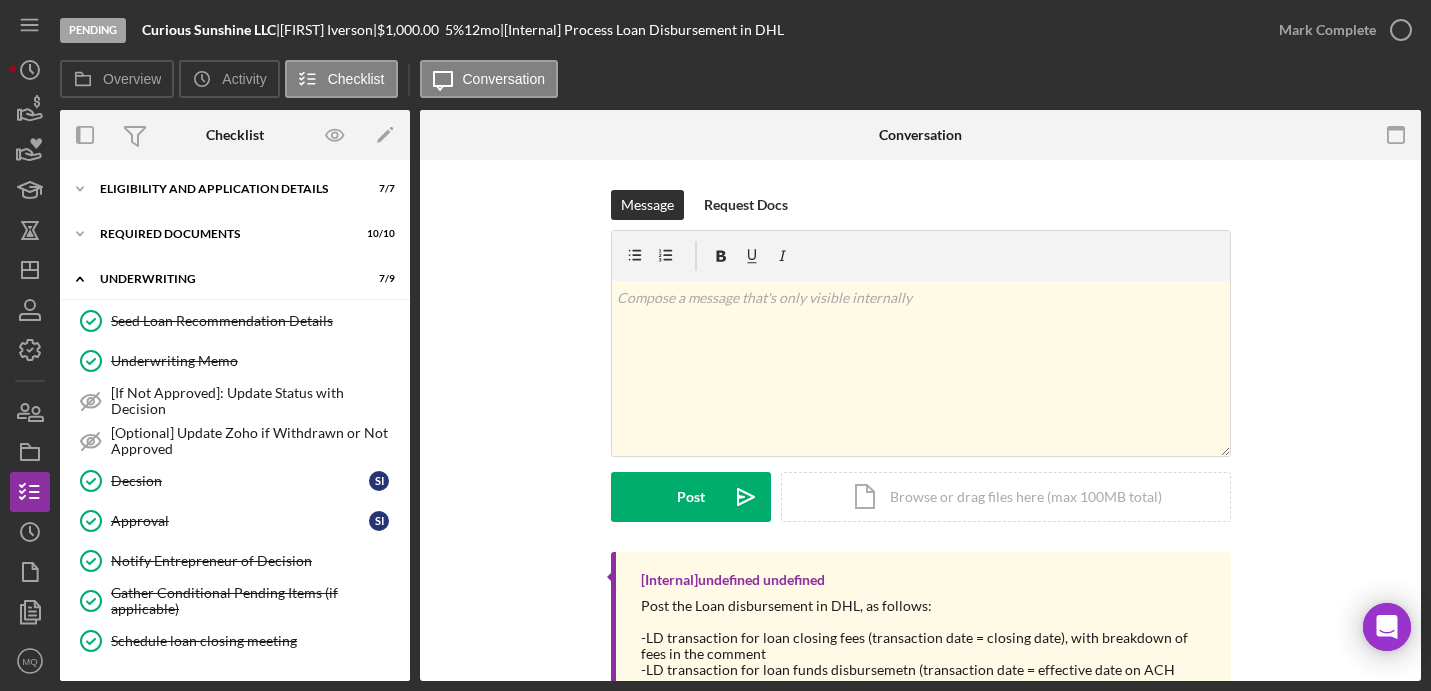 scroll, scrollTop: 0, scrollLeft: 0, axis: both 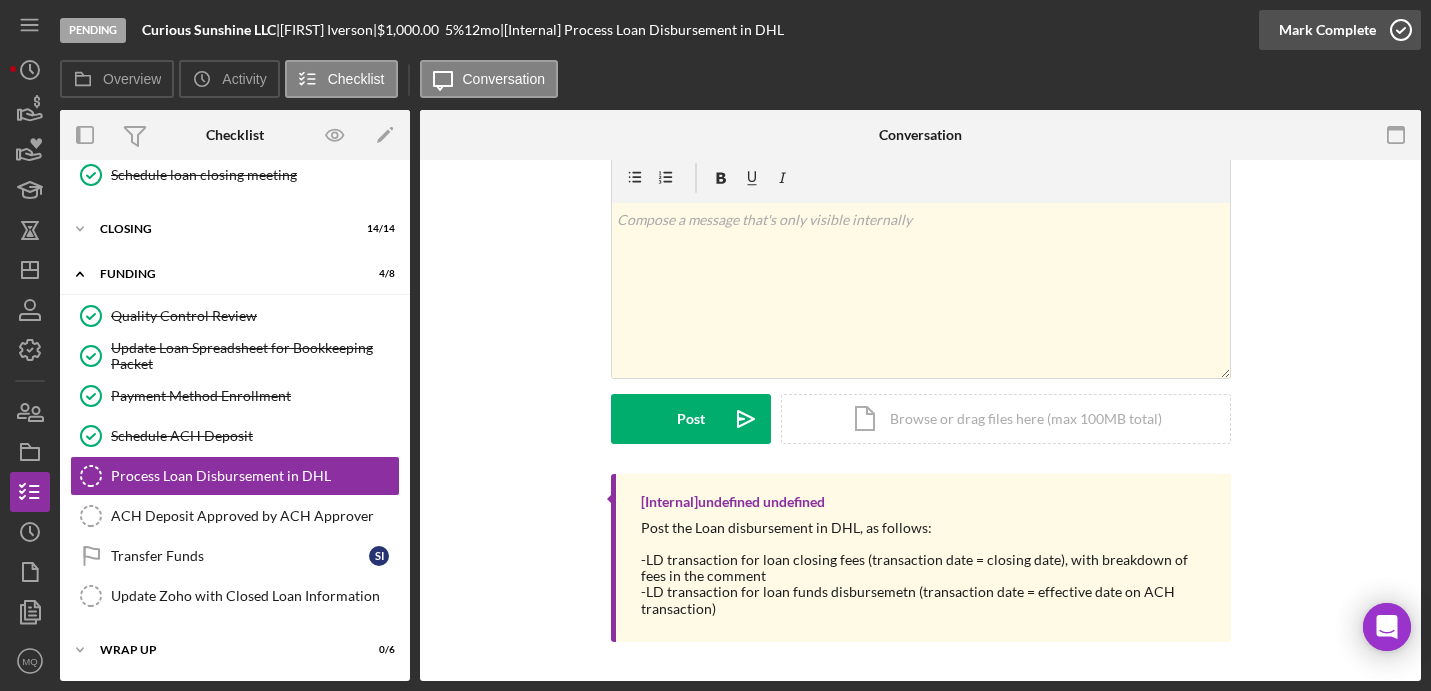 click 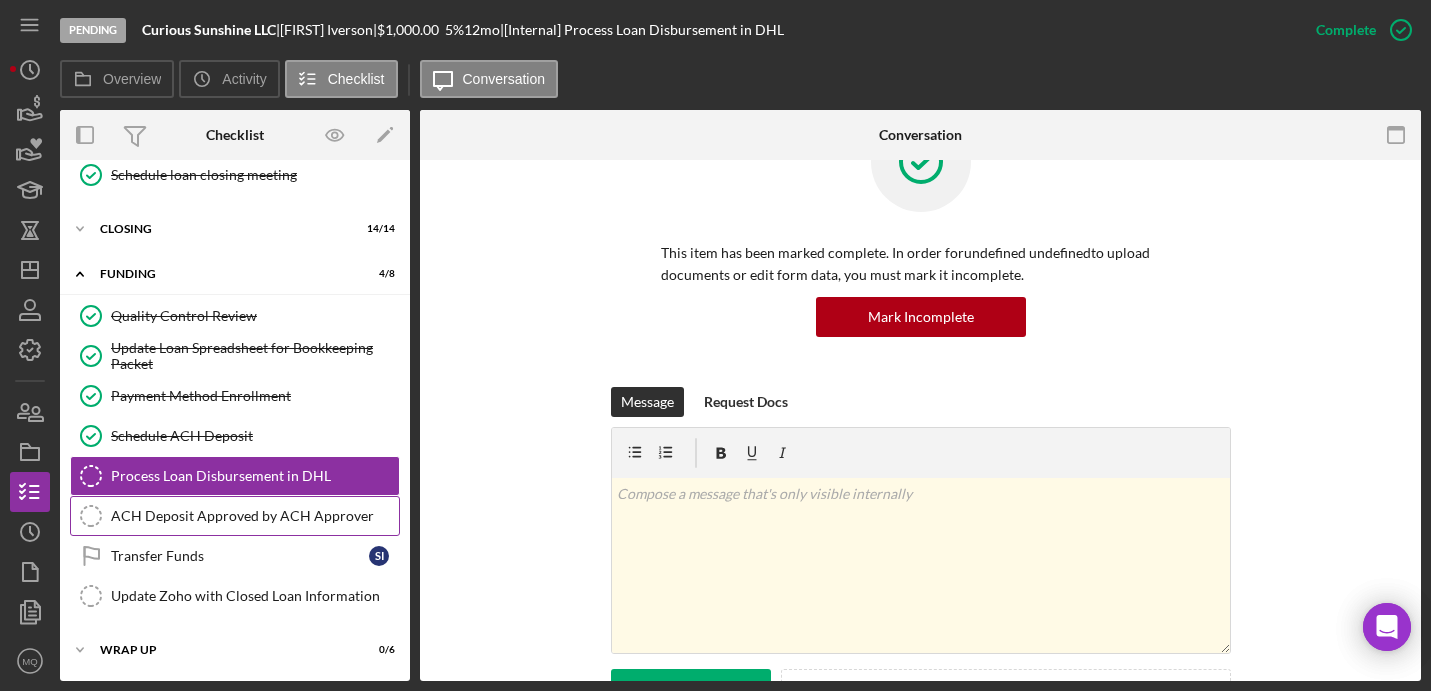 scroll, scrollTop: 353, scrollLeft: 0, axis: vertical 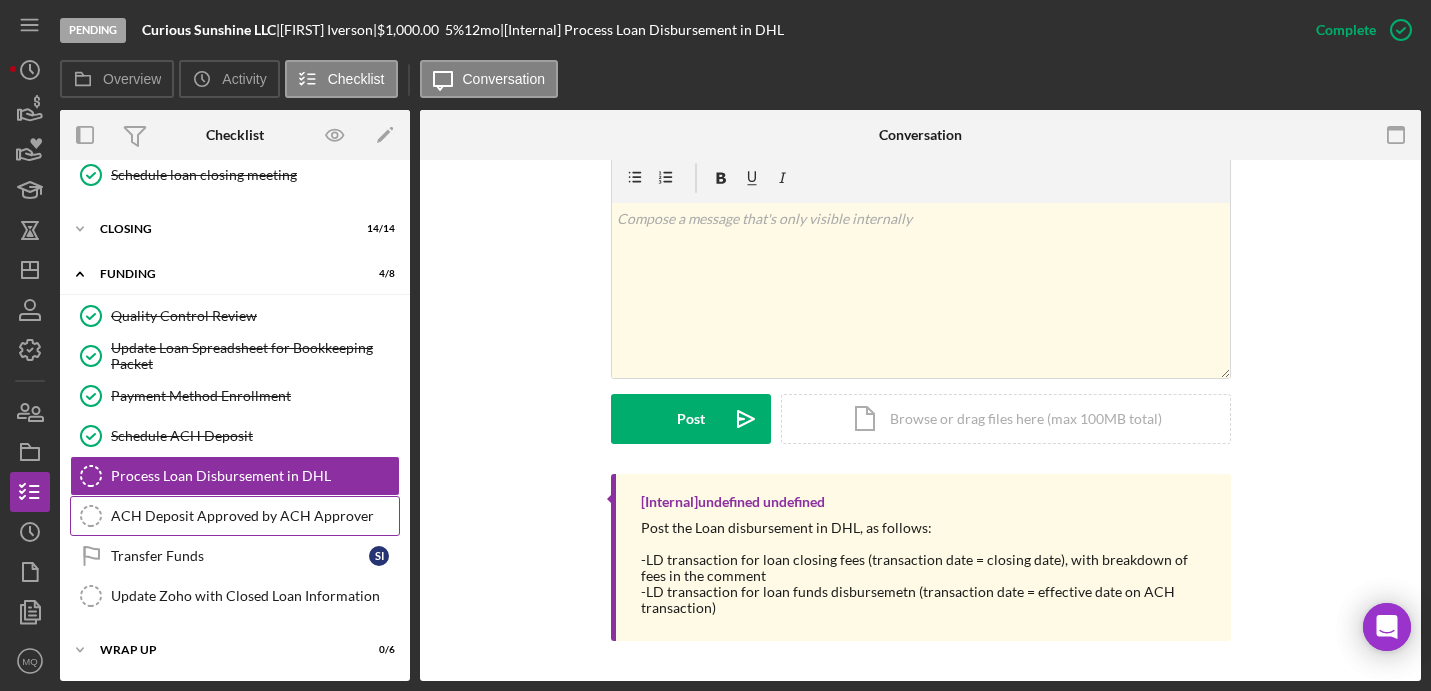 click on "ACH Deposit Approved by ACH Approver" at bounding box center (255, 516) 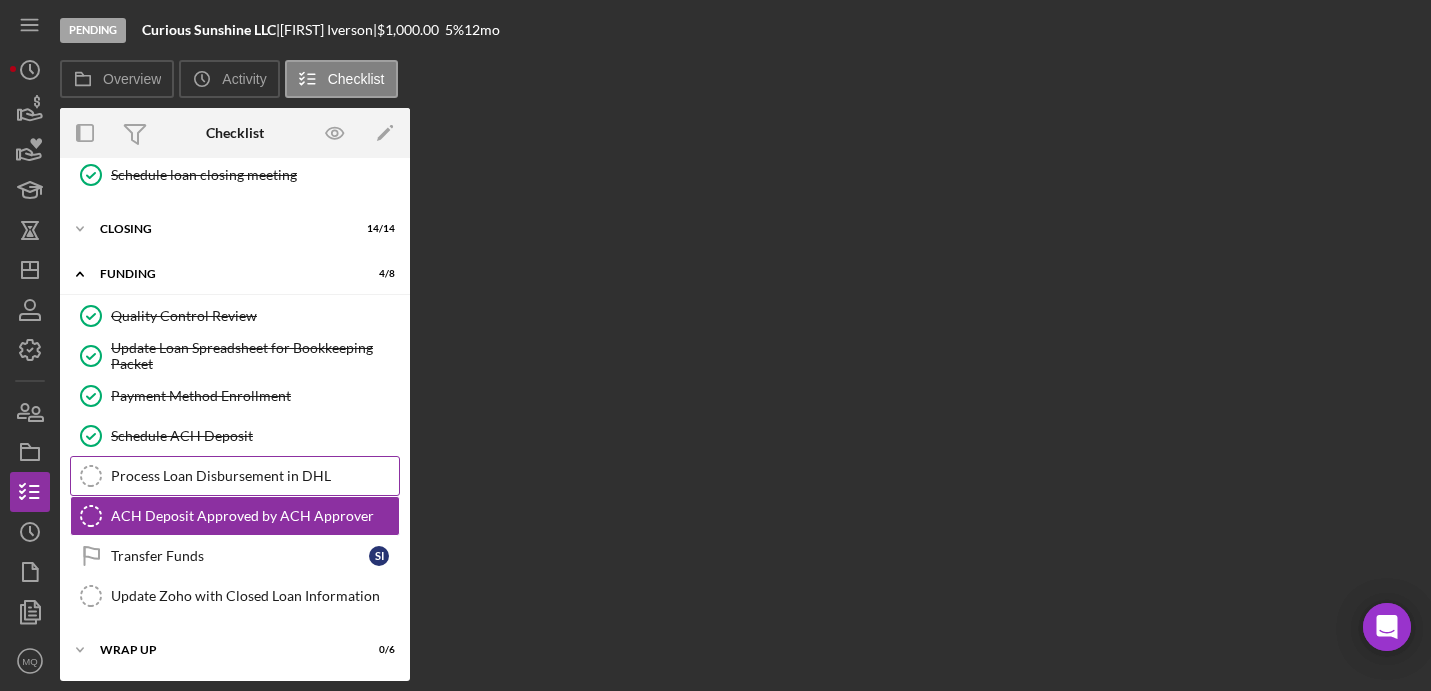 scroll, scrollTop: 466, scrollLeft: 0, axis: vertical 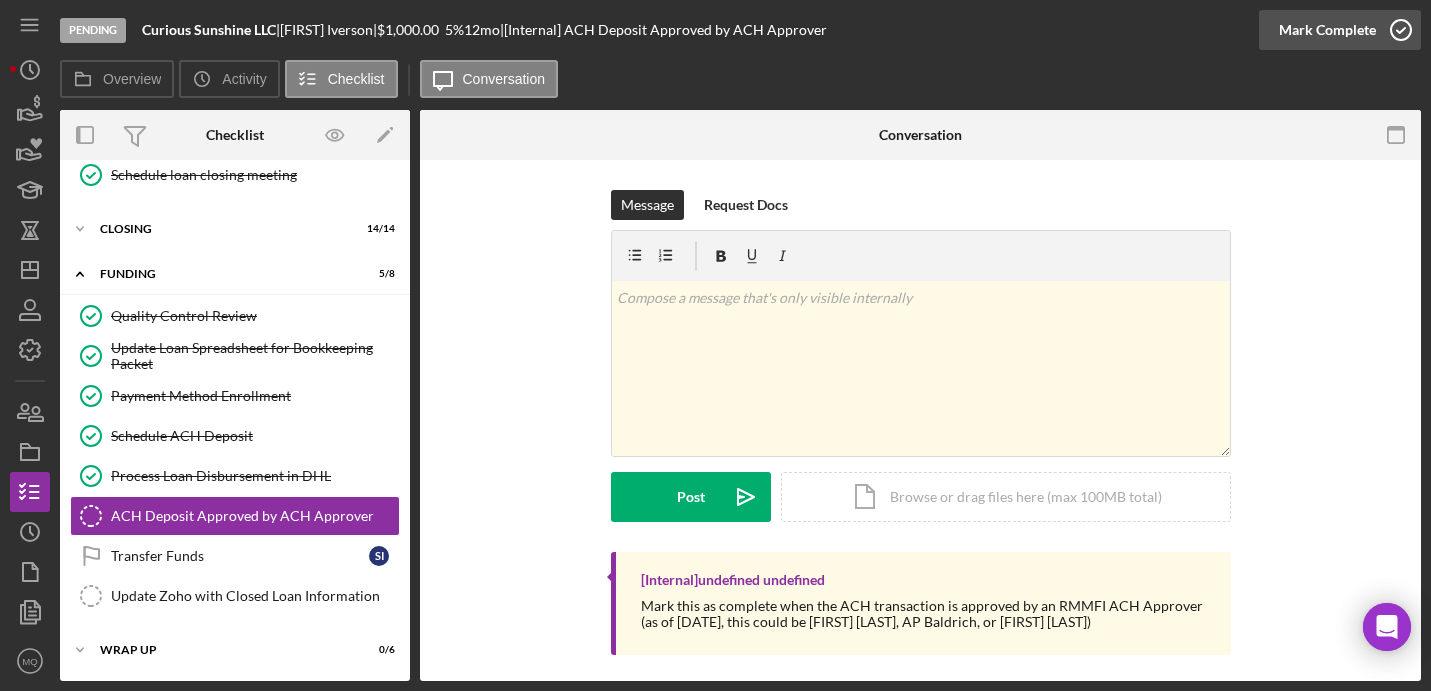 click 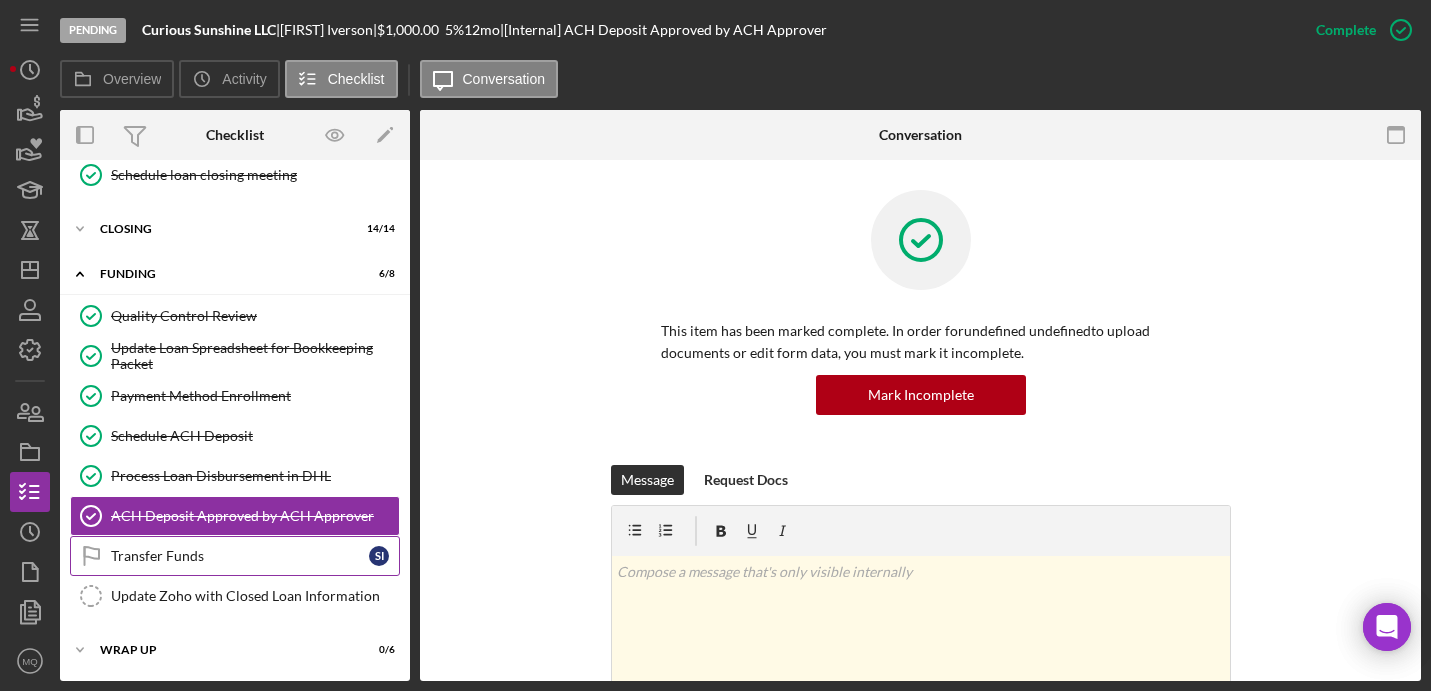 click on "Transfer Funds" at bounding box center (240, 556) 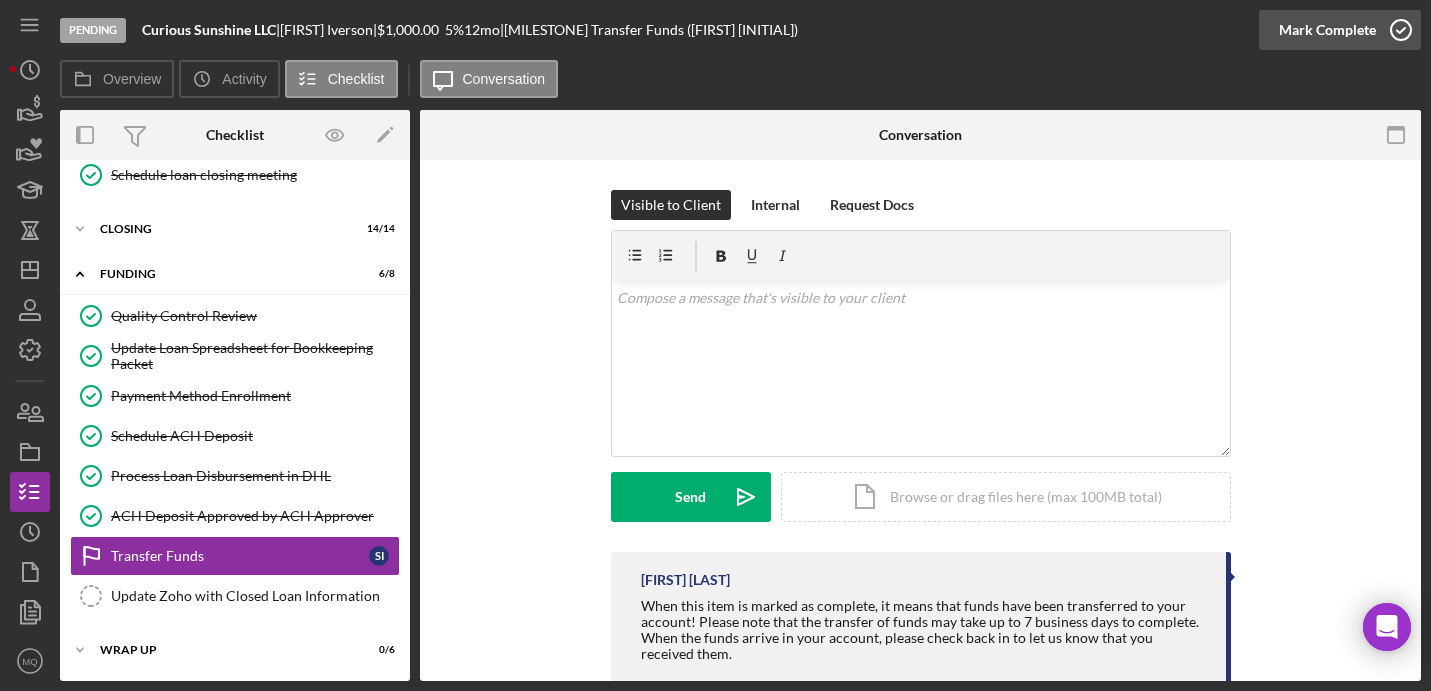 click 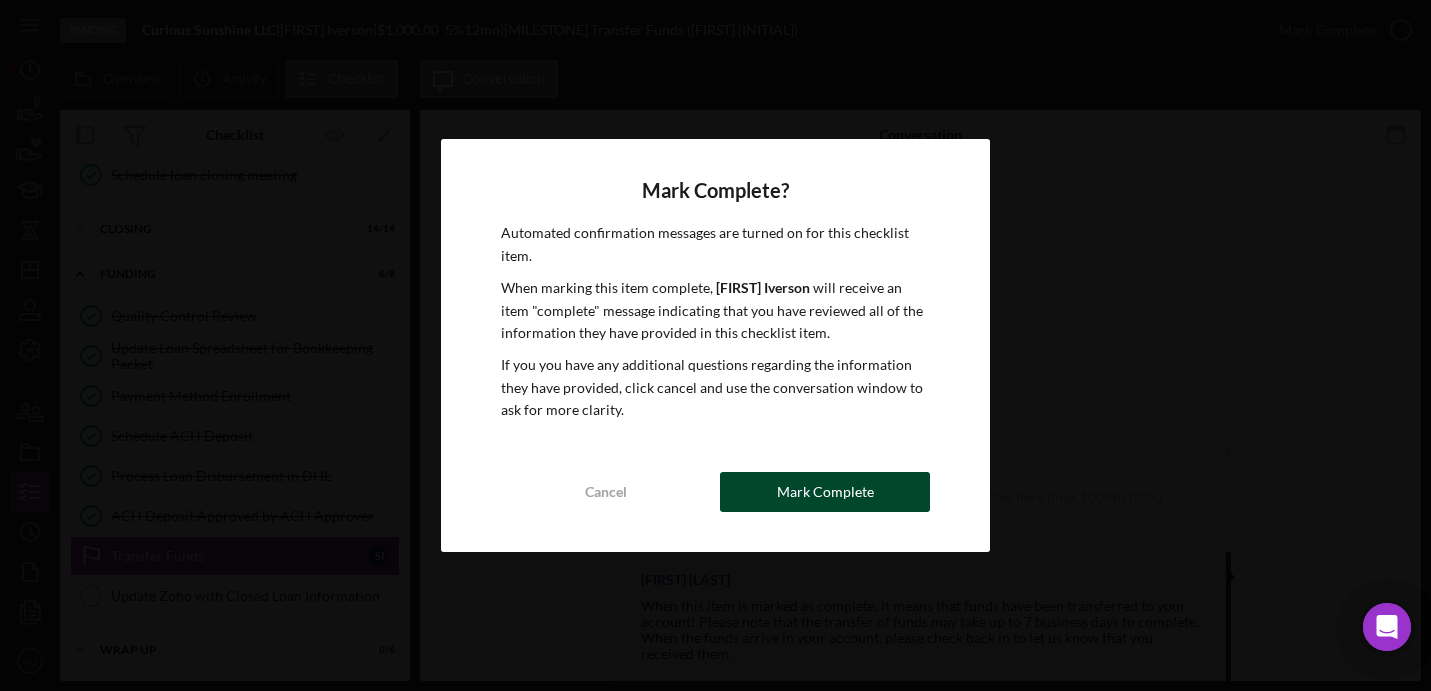 click on "Mark Complete" at bounding box center [825, 492] 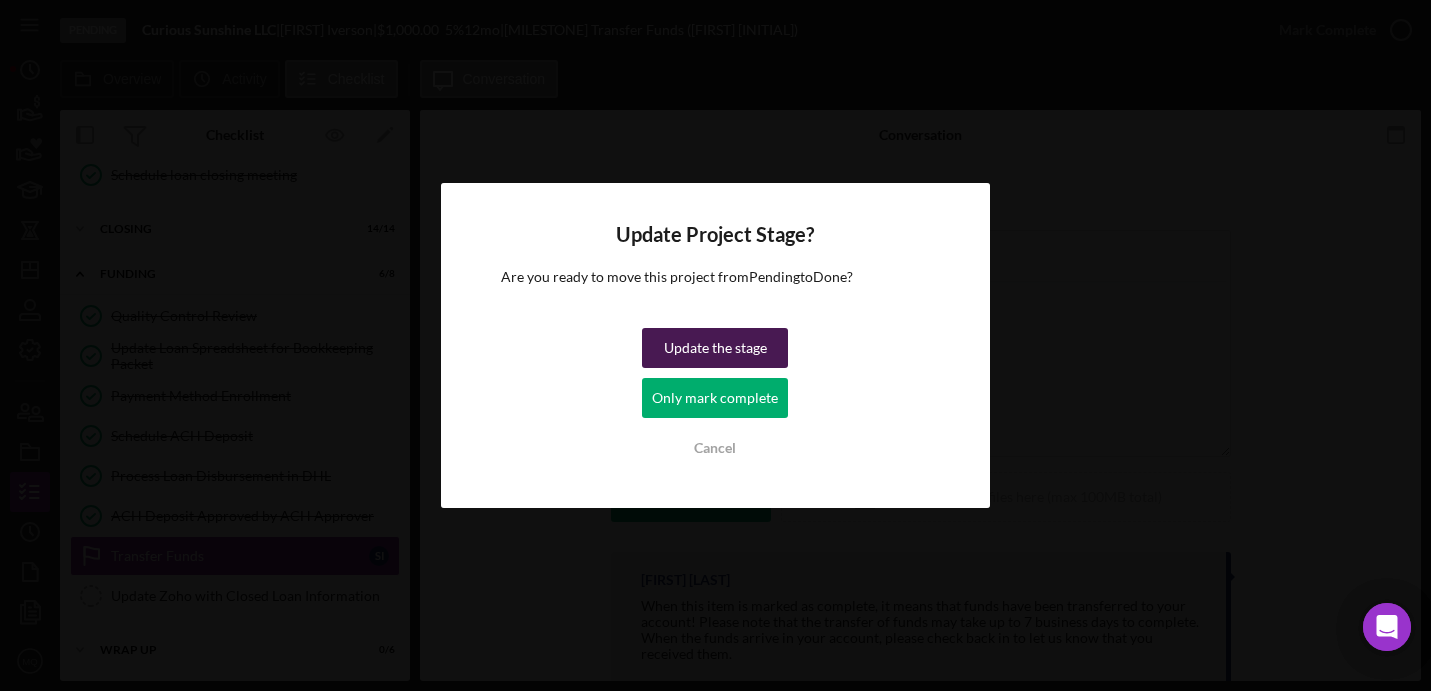 click on "Update the stage" at bounding box center [715, 348] 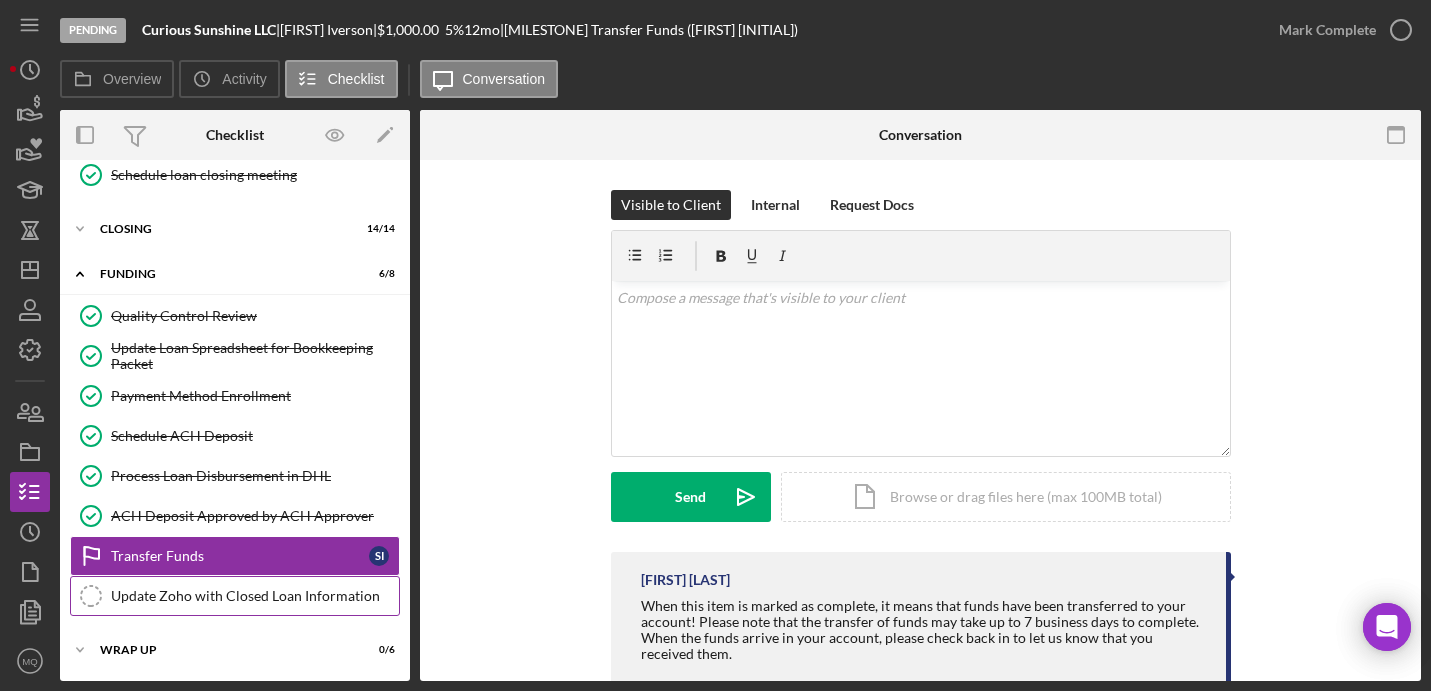 click on "Update Zoho with Closed Loan Information Update Zoho with Closed Loan Information" at bounding box center [235, 596] 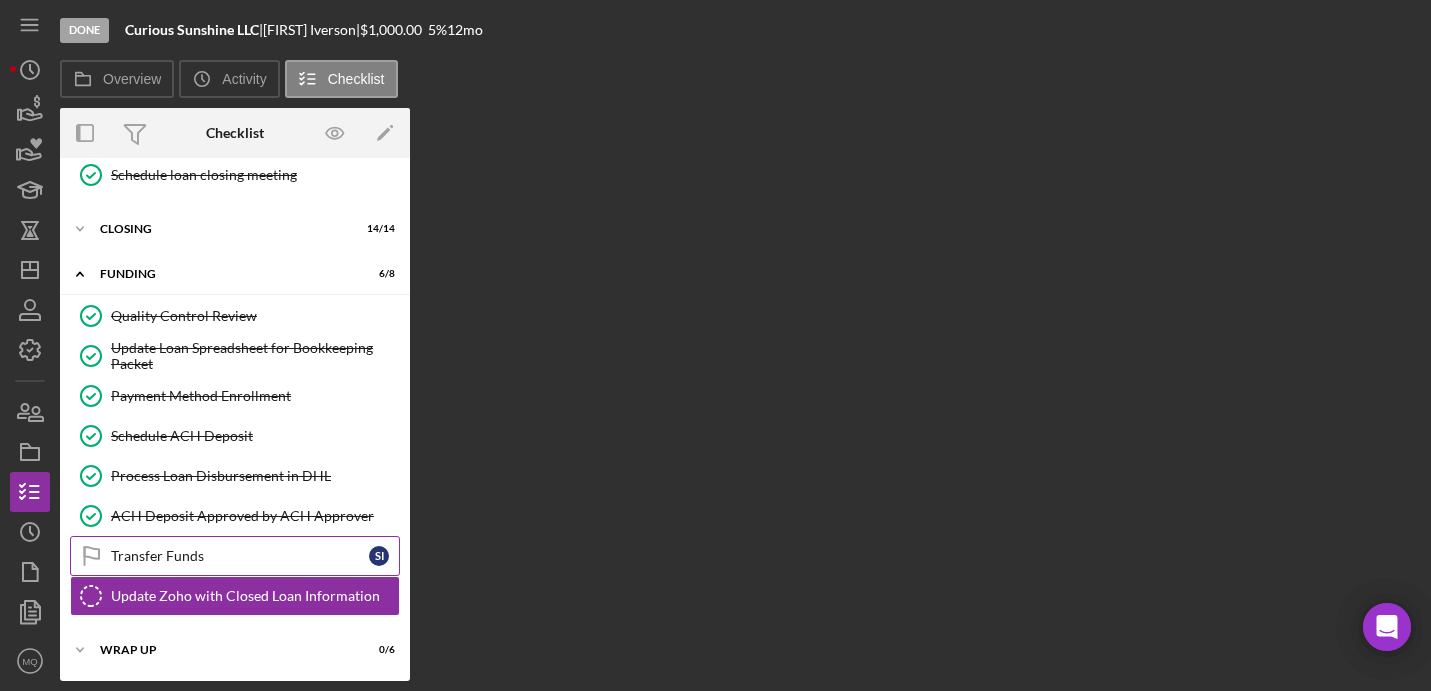 scroll, scrollTop: 466, scrollLeft: 0, axis: vertical 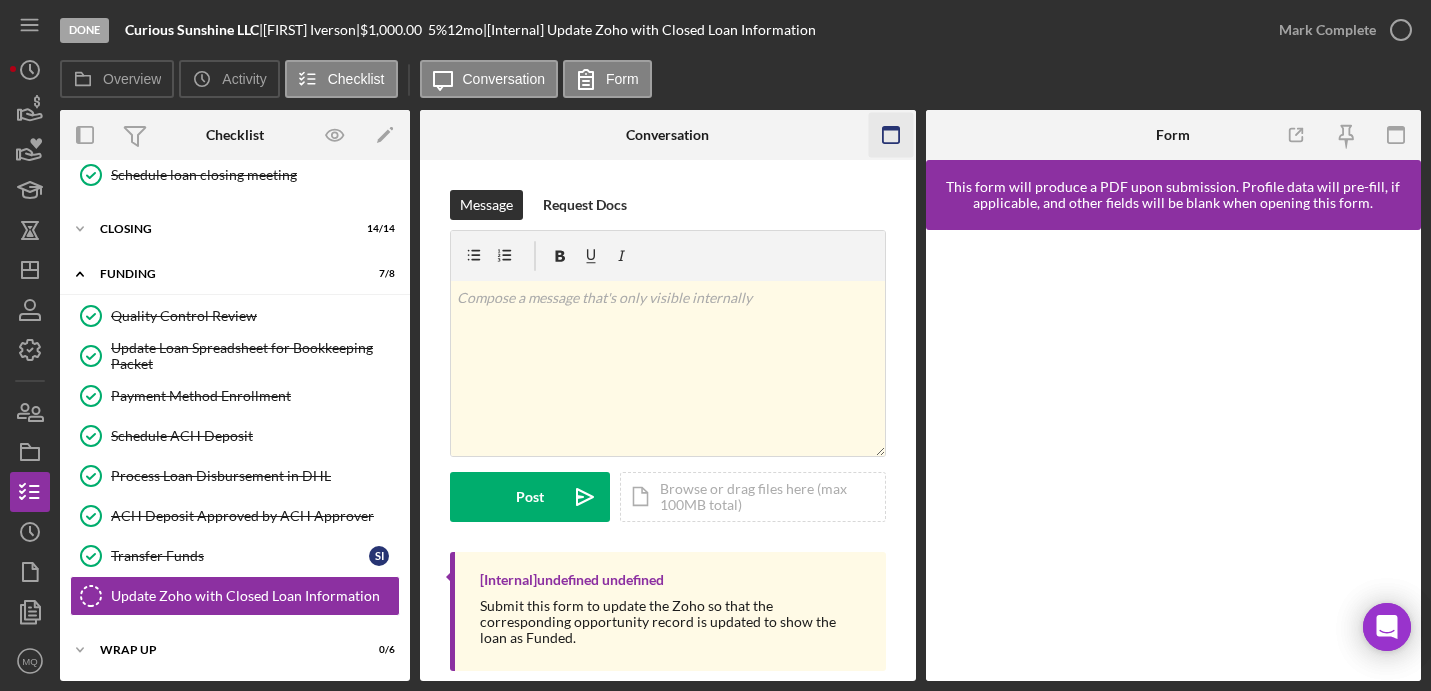 click 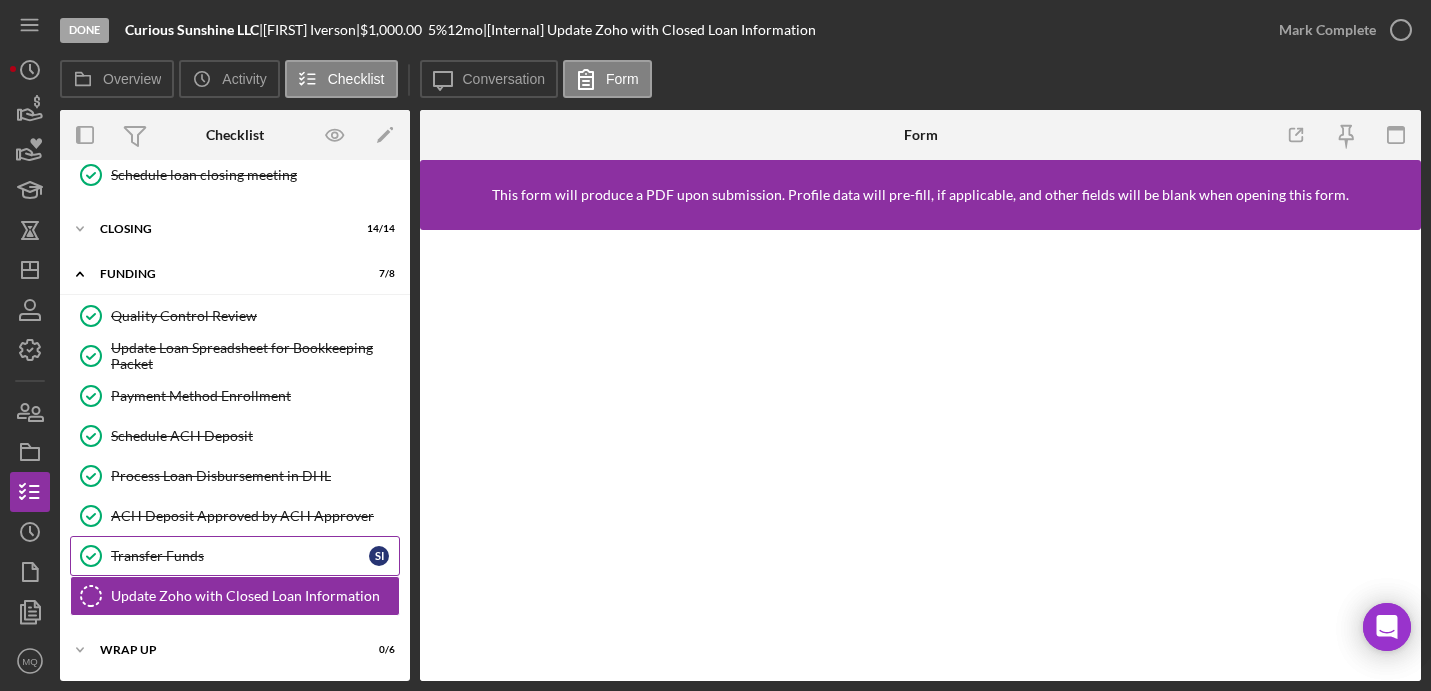 click on "Transfer Funds" at bounding box center [240, 556] 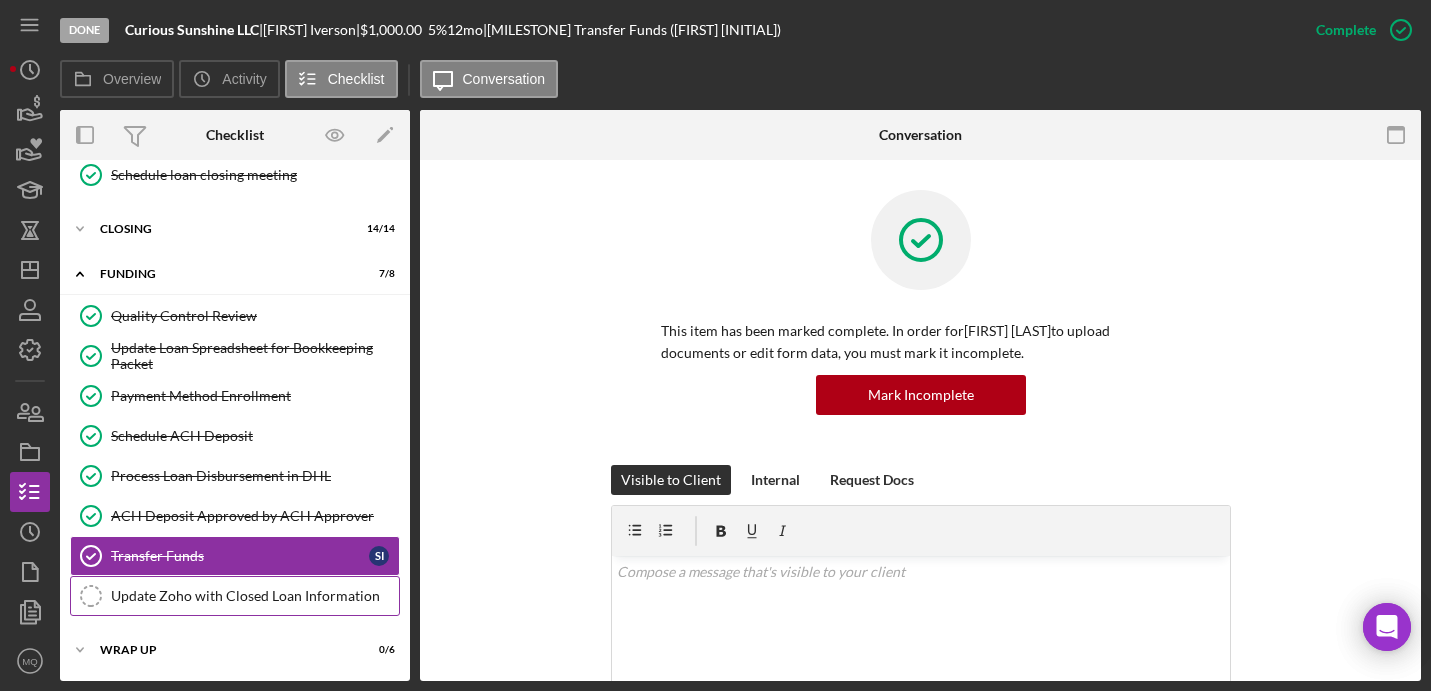 click on "Update Zoho with Closed Loan Information" at bounding box center (255, 596) 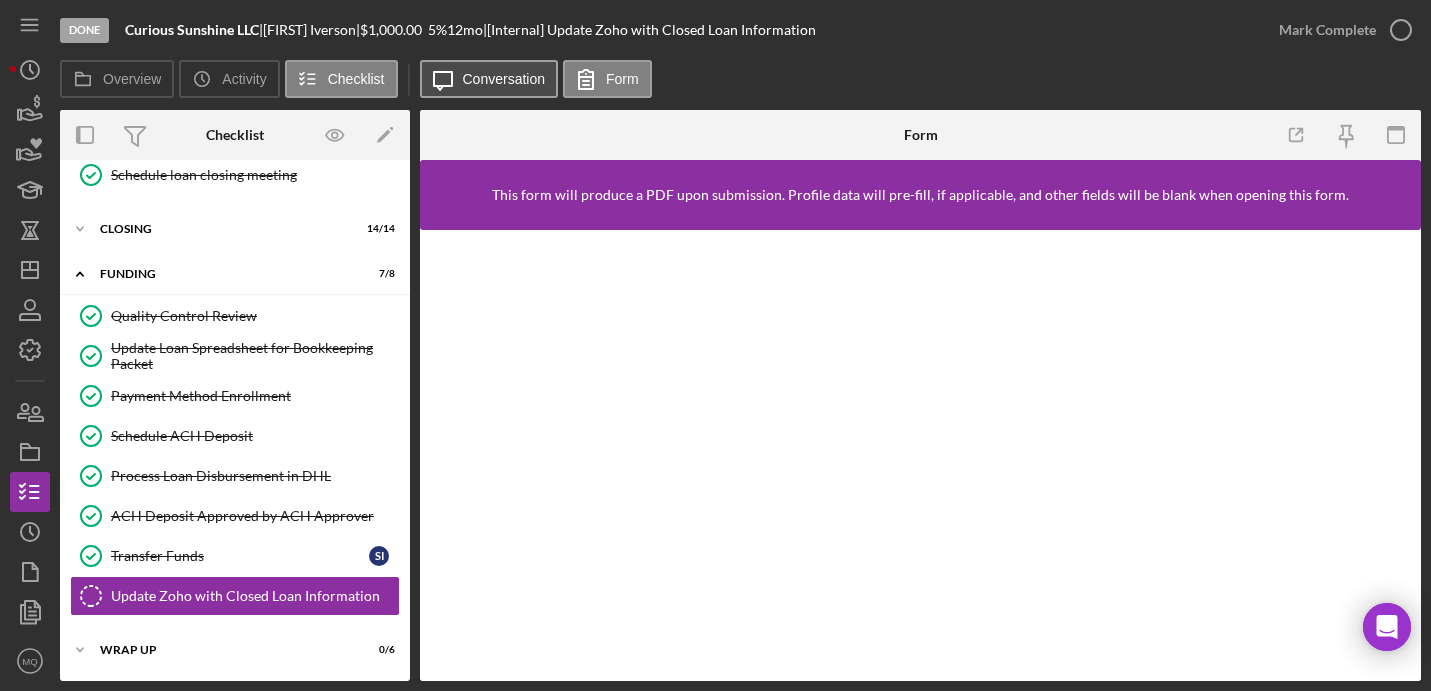 click on "Conversation" at bounding box center [504, 79] 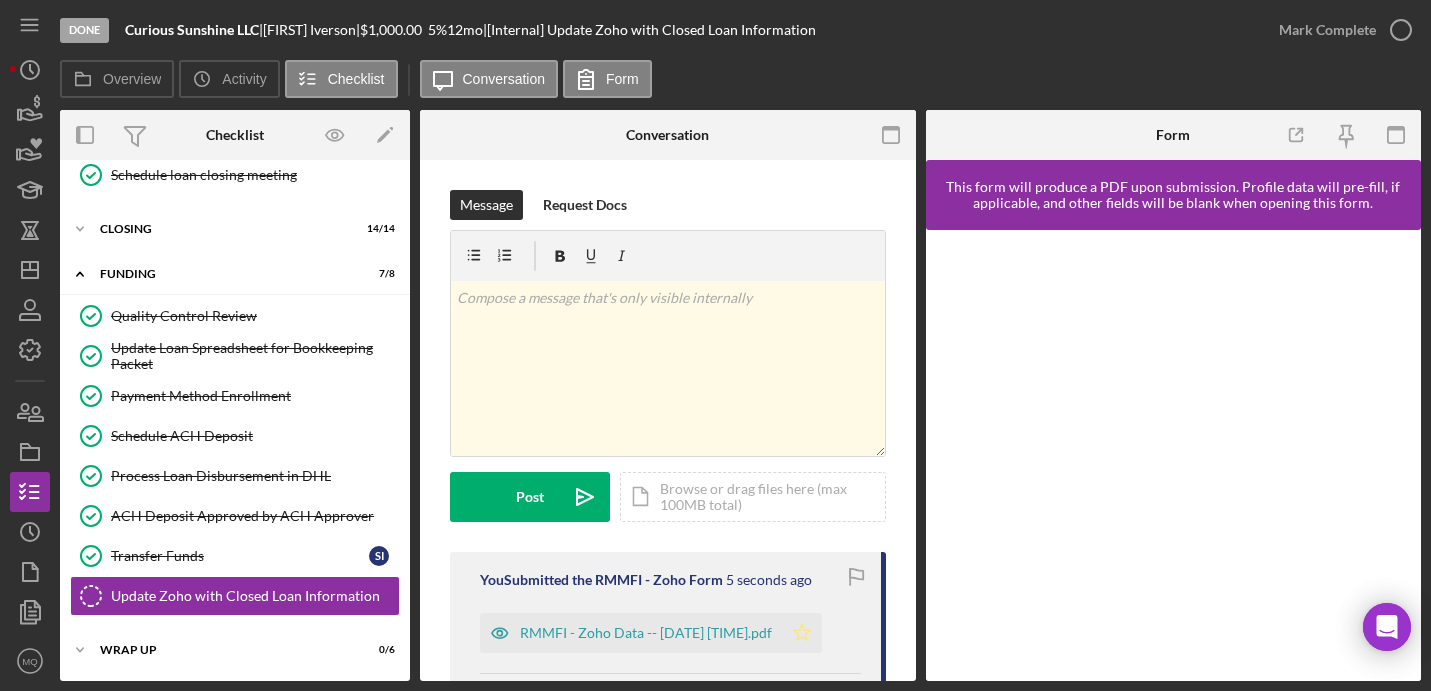 click on "Icon/Star" 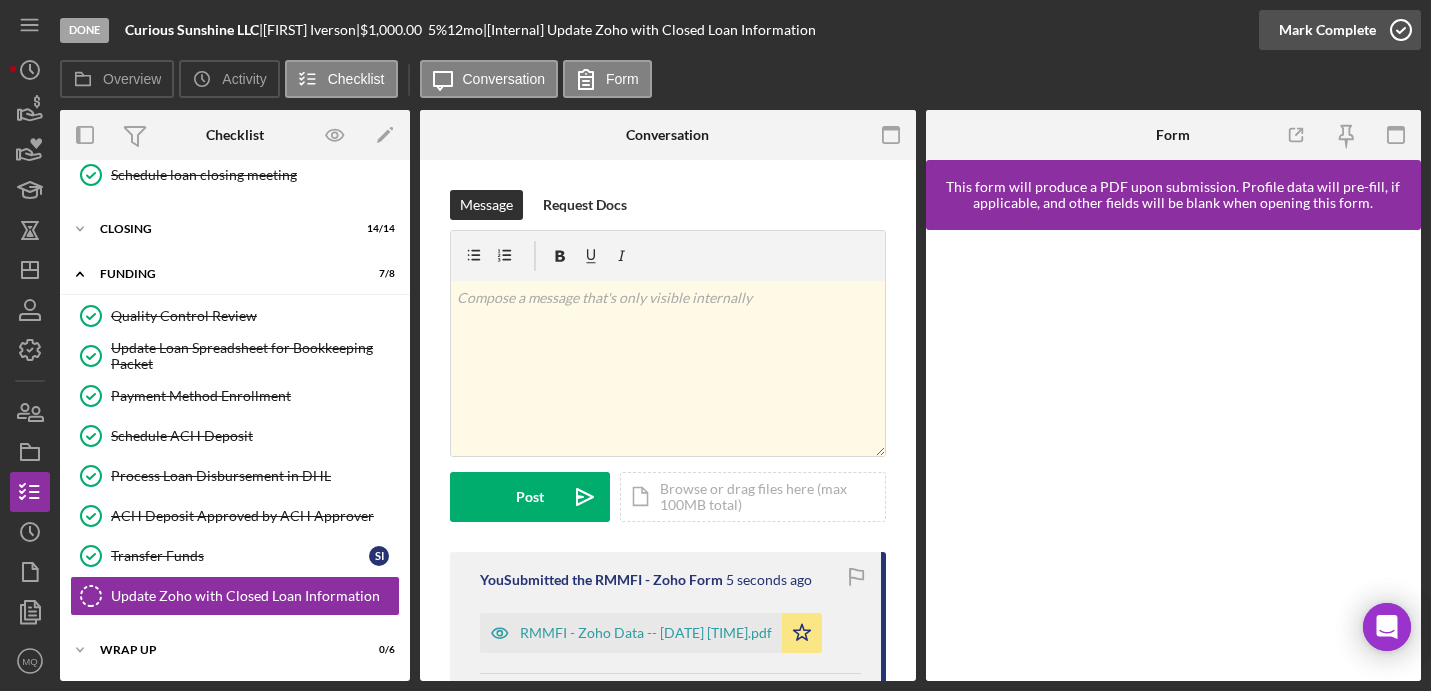 click 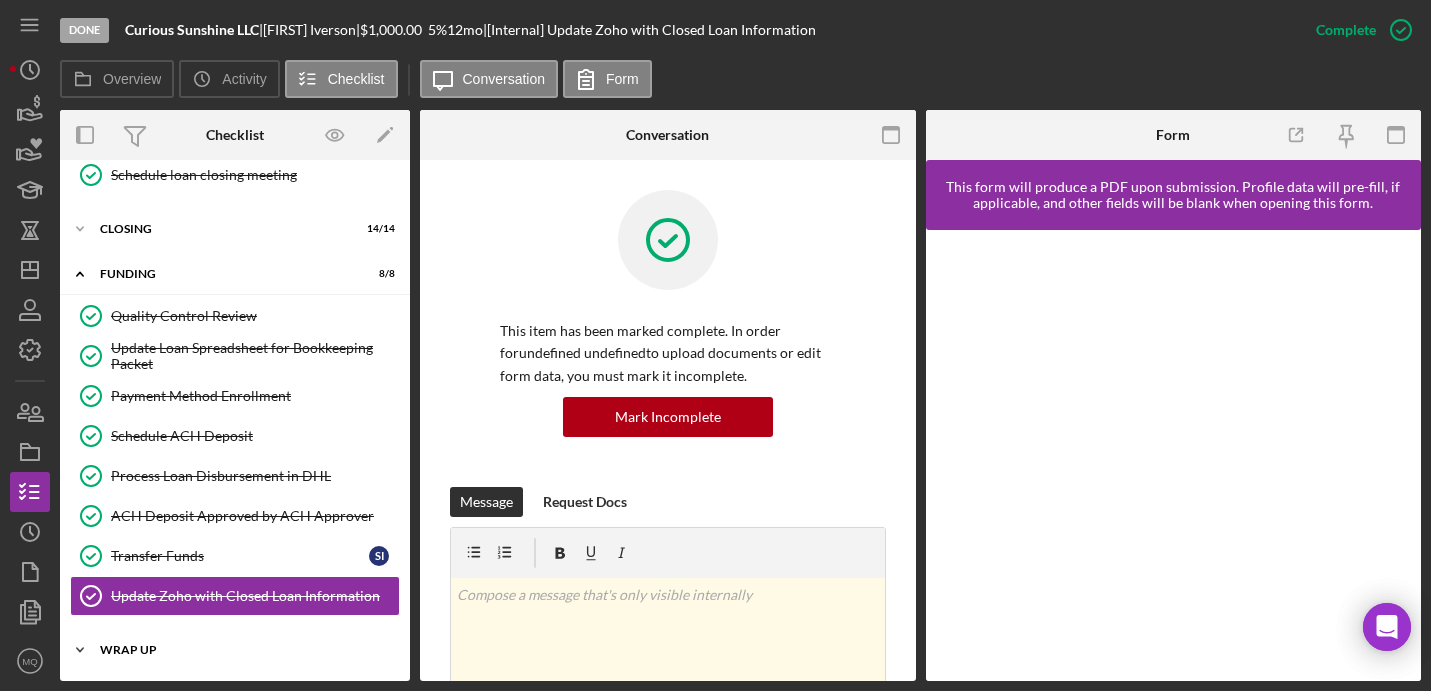 click on "Icon/Expander WRAP UP 0 / 6" at bounding box center (235, 650) 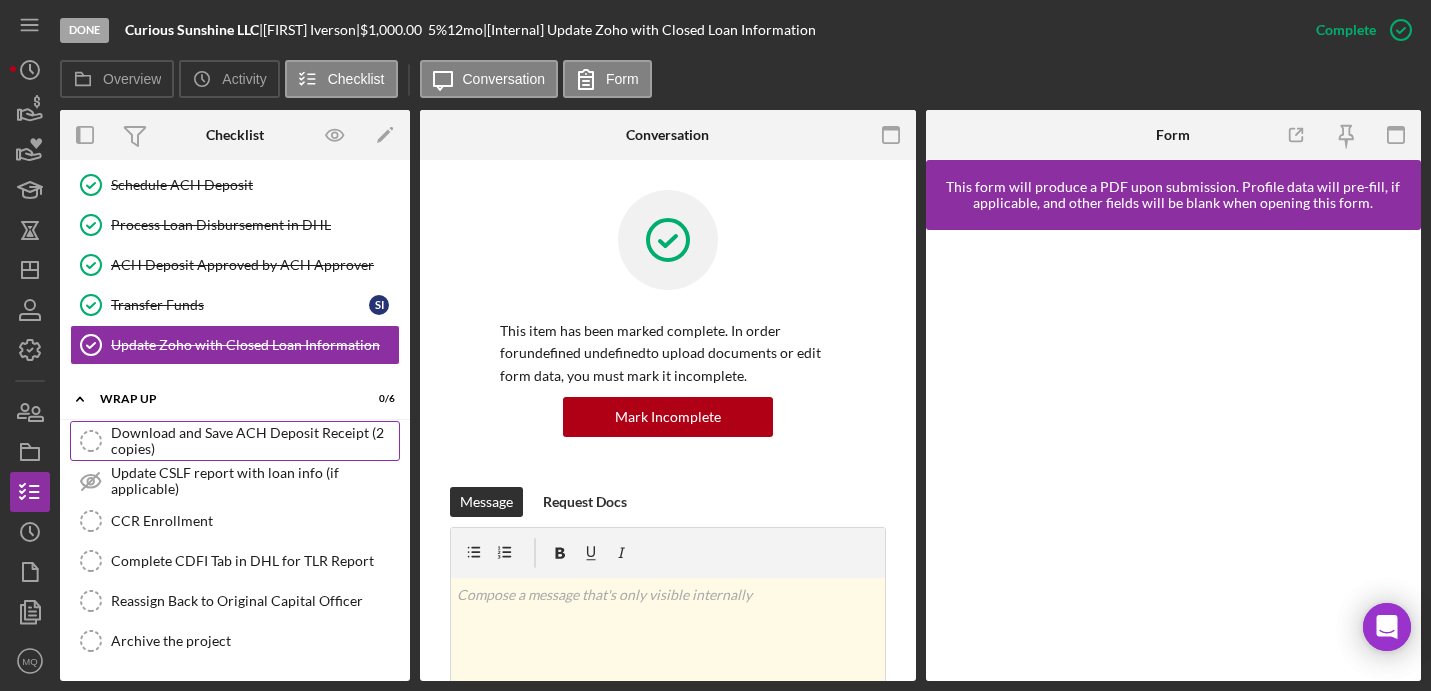 click on "Download and Save ACH Deposit Receipt (2 copies)" at bounding box center (255, 441) 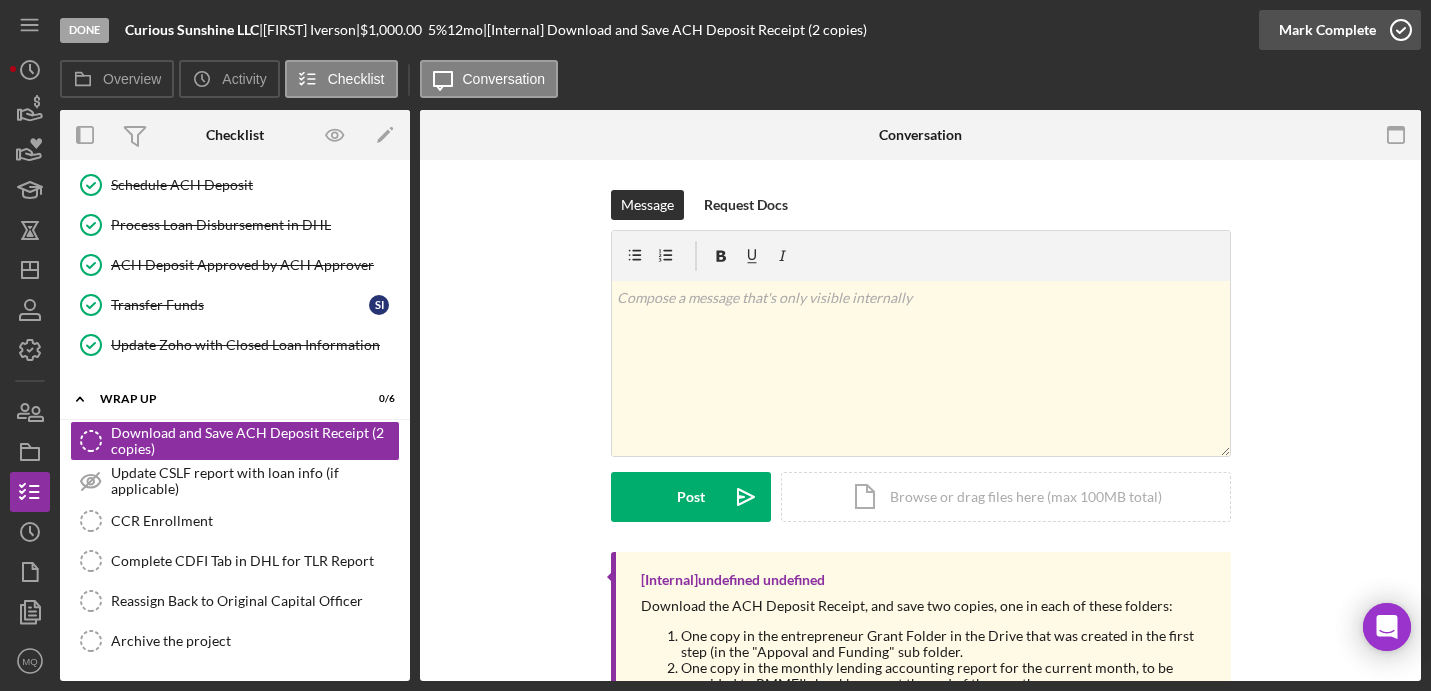 click 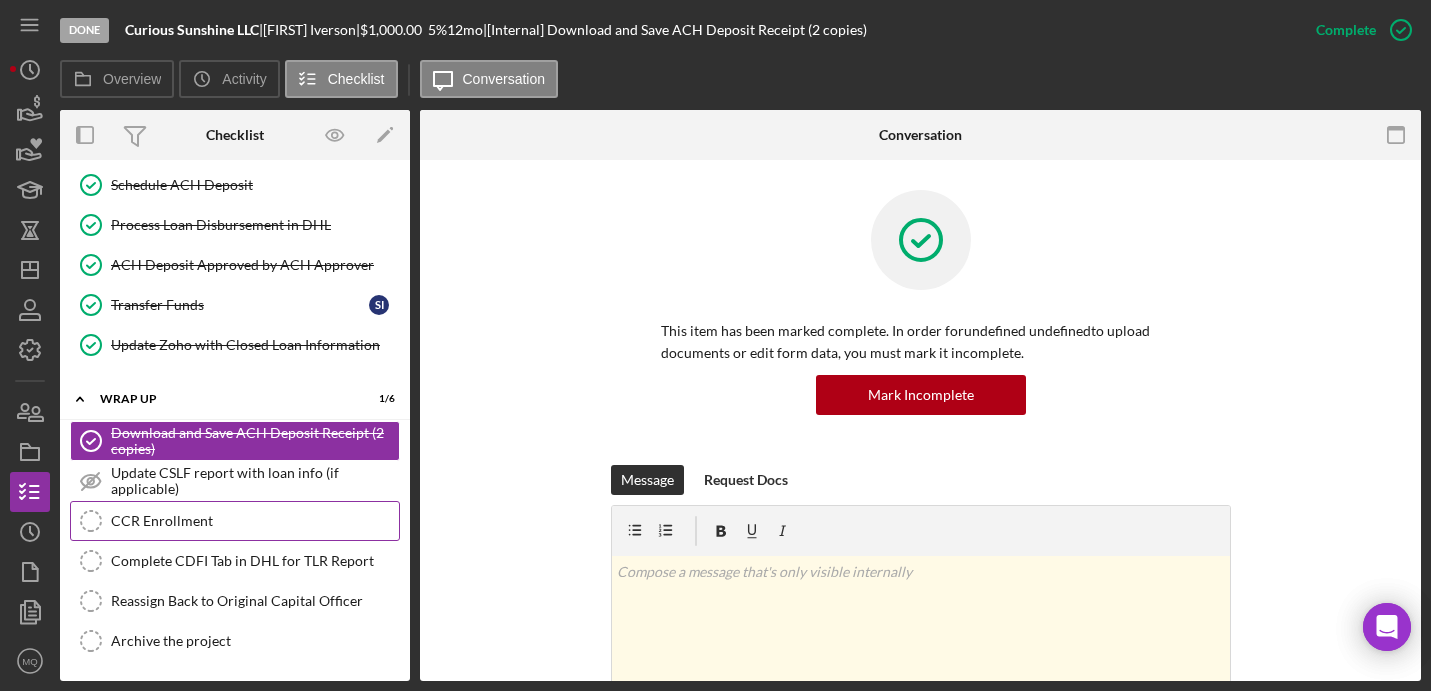 click on "CCR Enrollment" at bounding box center [255, 521] 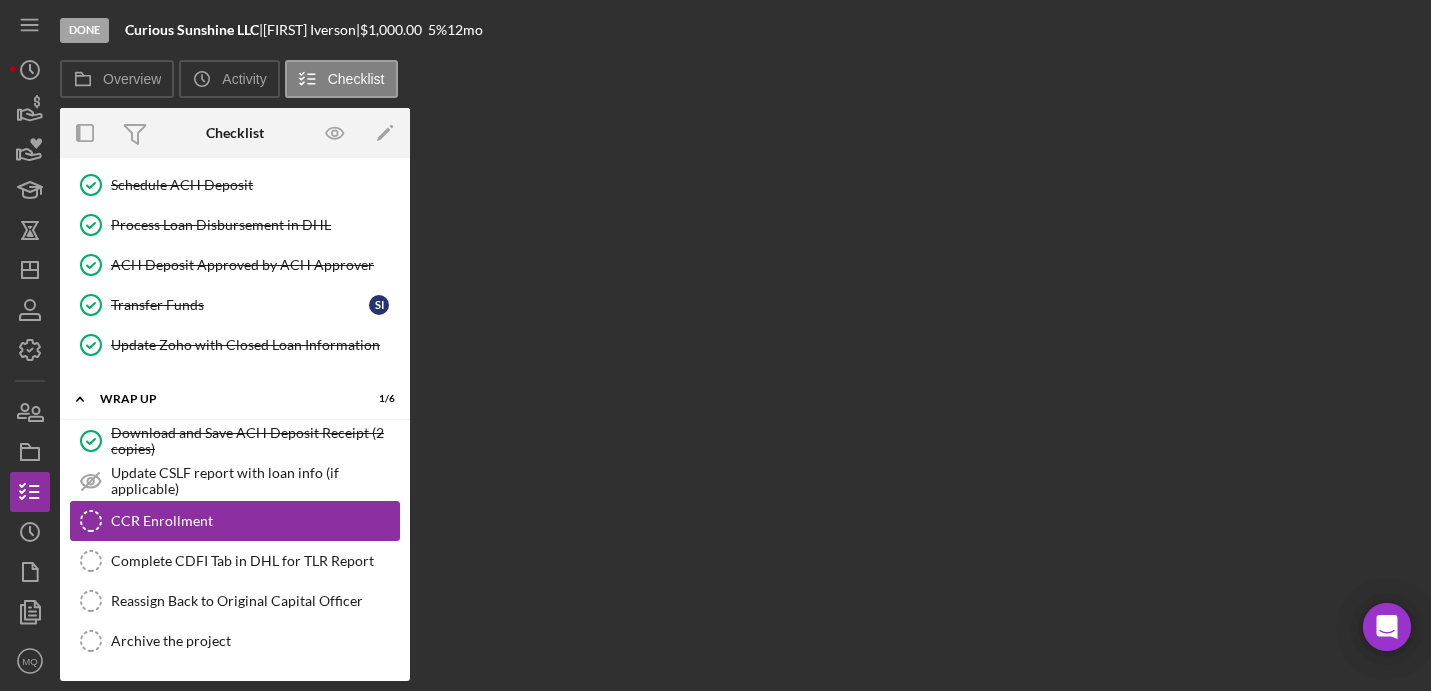 scroll, scrollTop: 717, scrollLeft: 0, axis: vertical 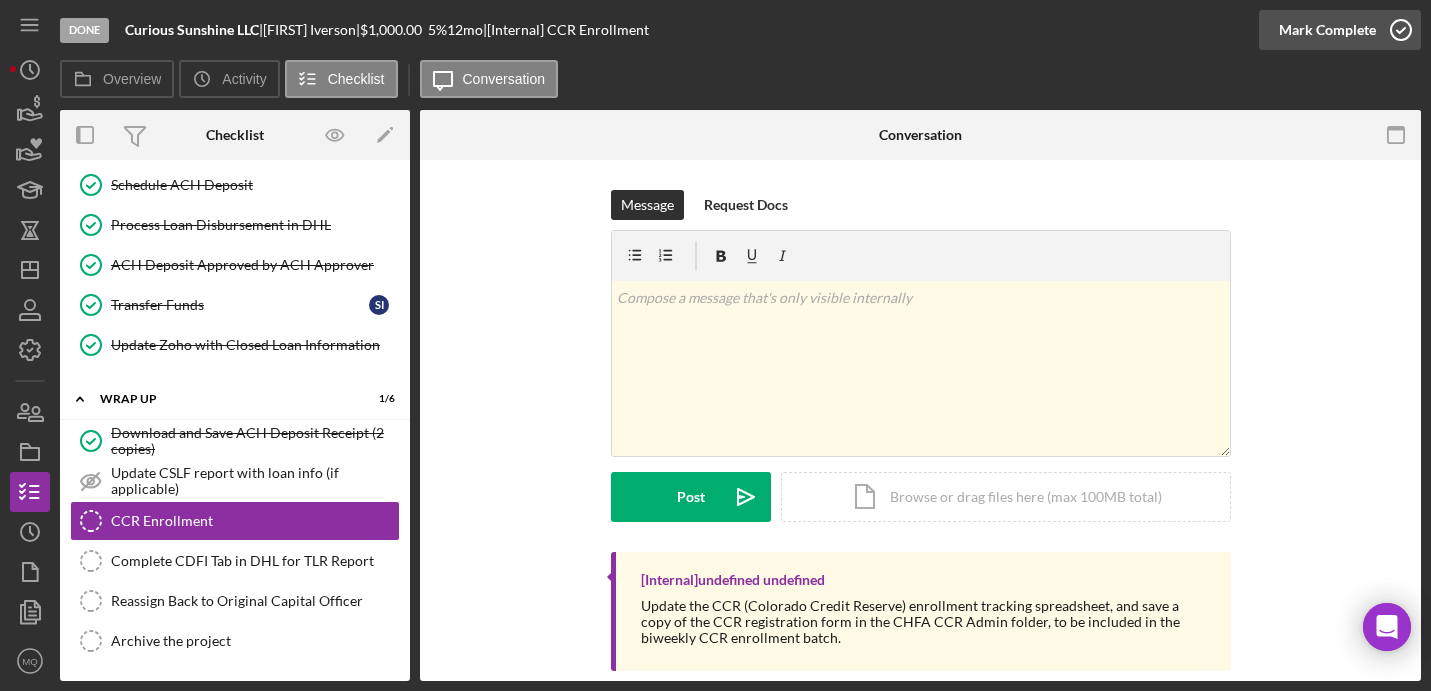 click 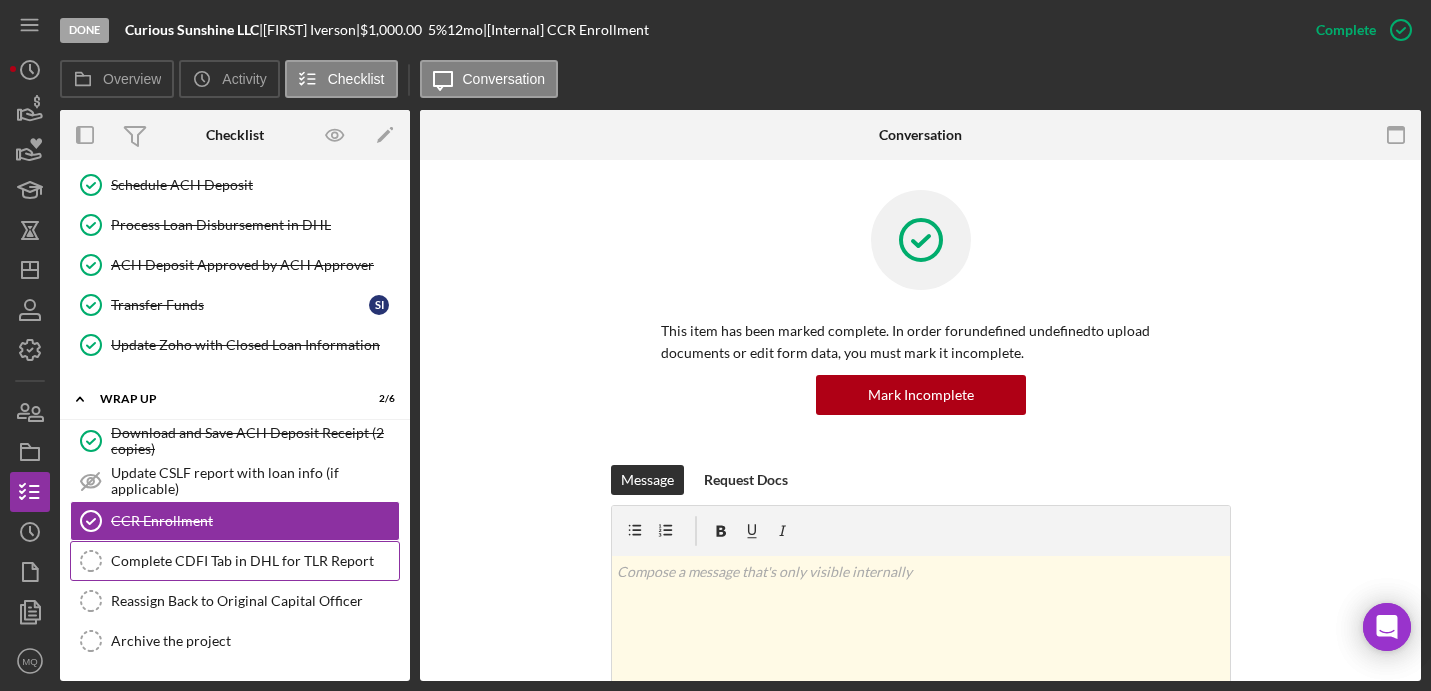 click on "Complete CDFI Tab in DHL for TLR Report" at bounding box center (255, 561) 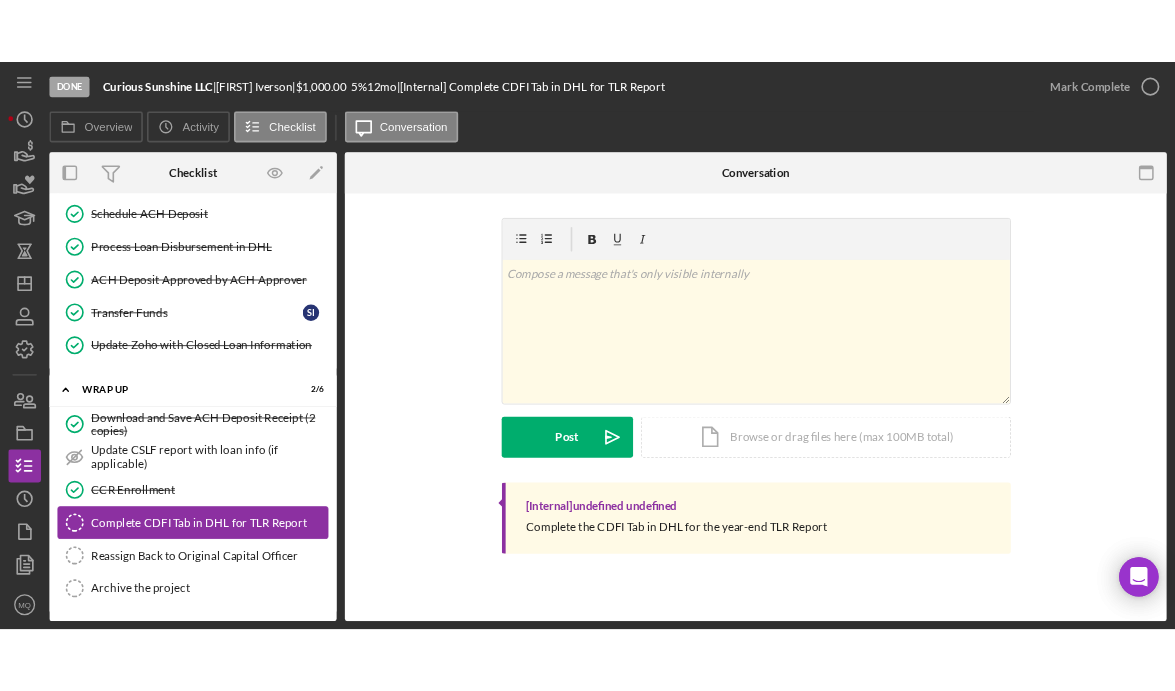 scroll, scrollTop: 717, scrollLeft: 0, axis: vertical 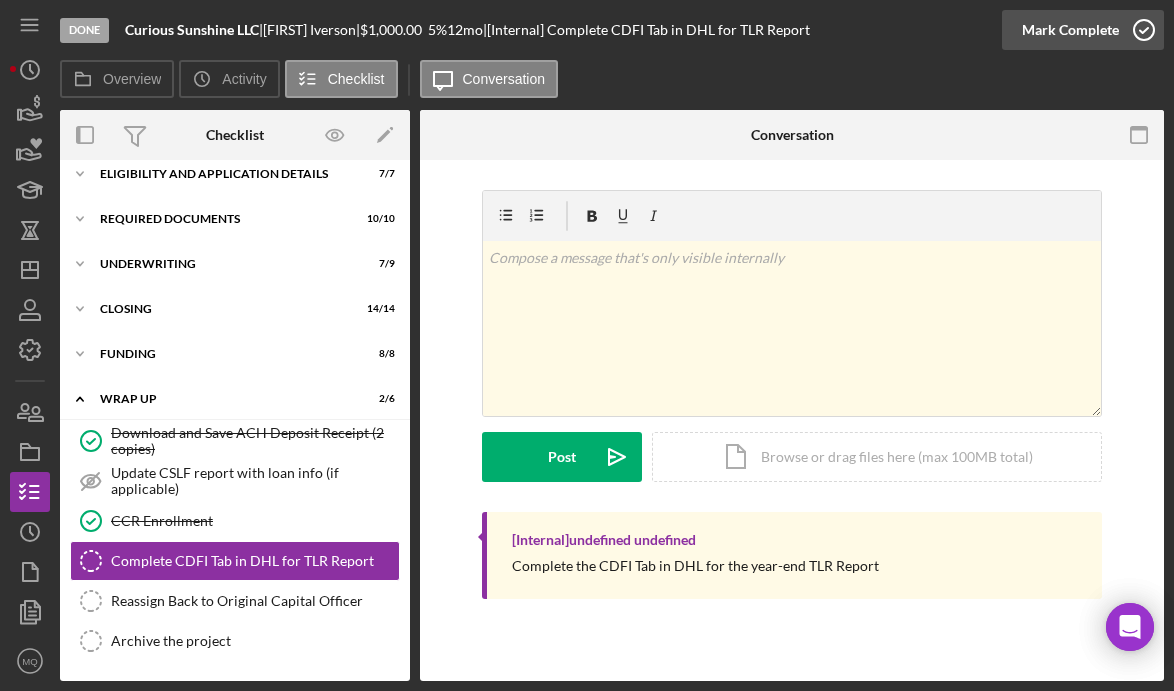 click 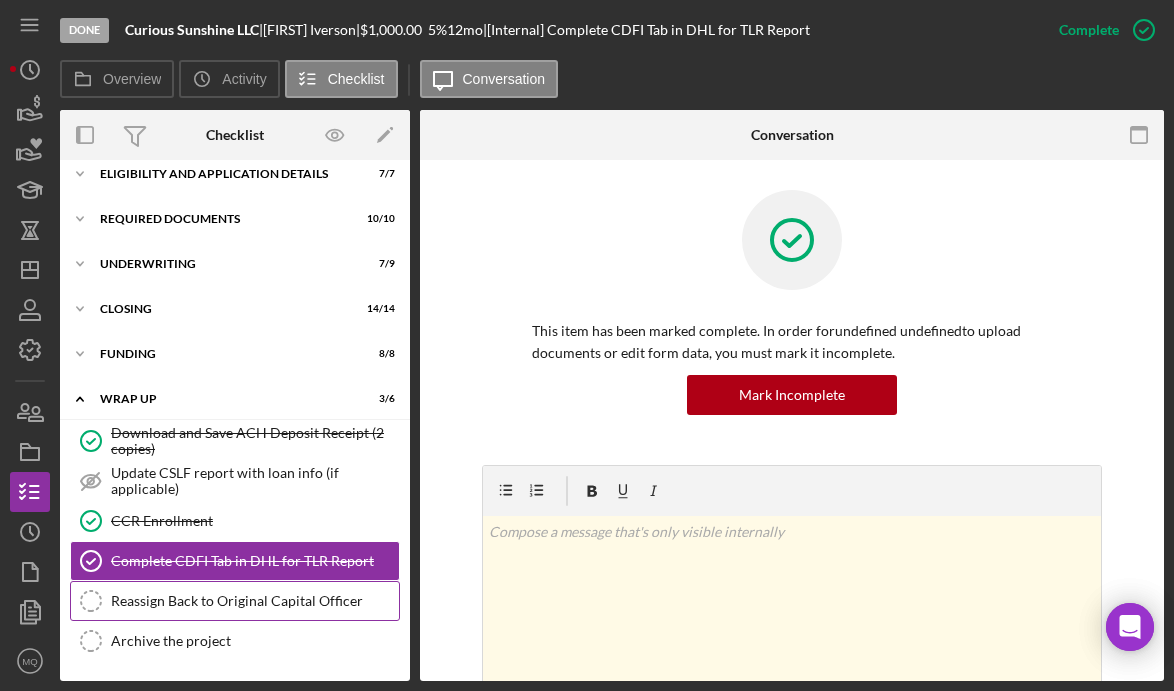 click on "Reassign Back to Original Capital Officer Reassign Back to Original Capital Officer" at bounding box center [235, 601] 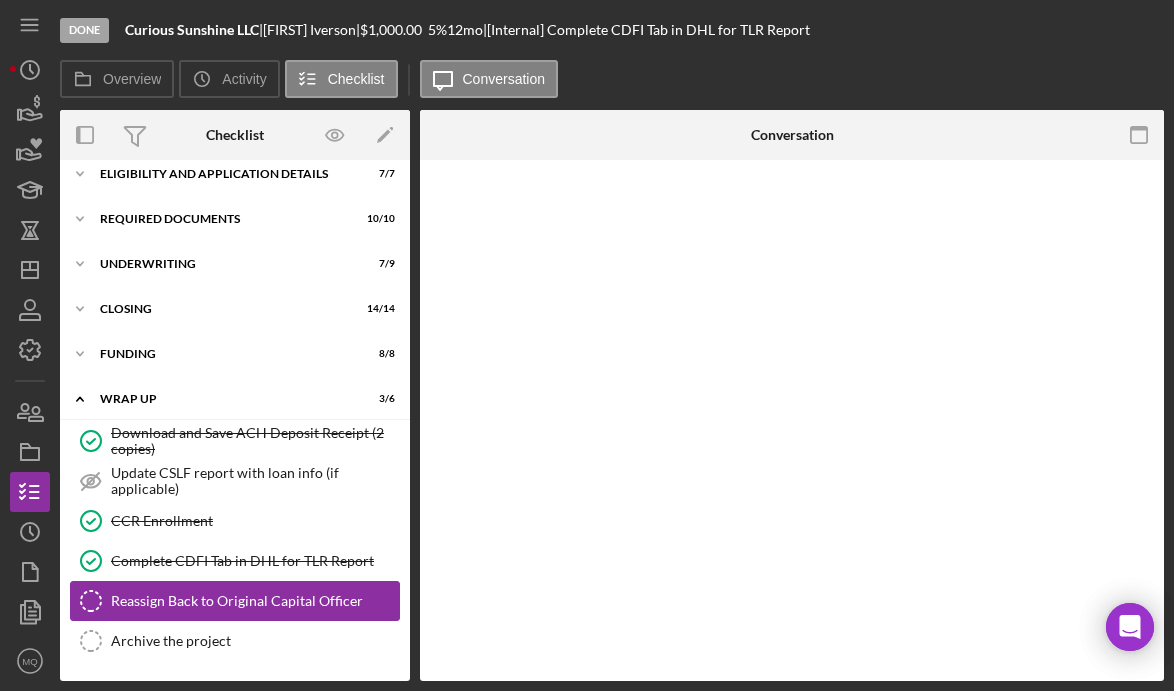 scroll, scrollTop: 15, scrollLeft: 0, axis: vertical 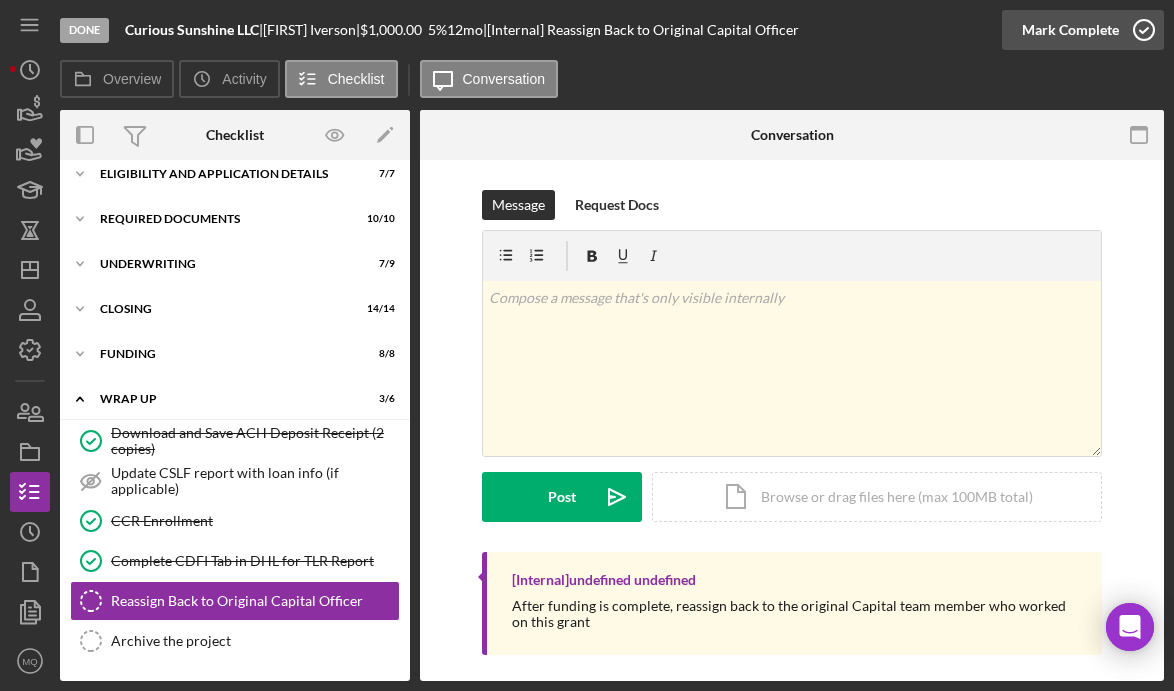 click 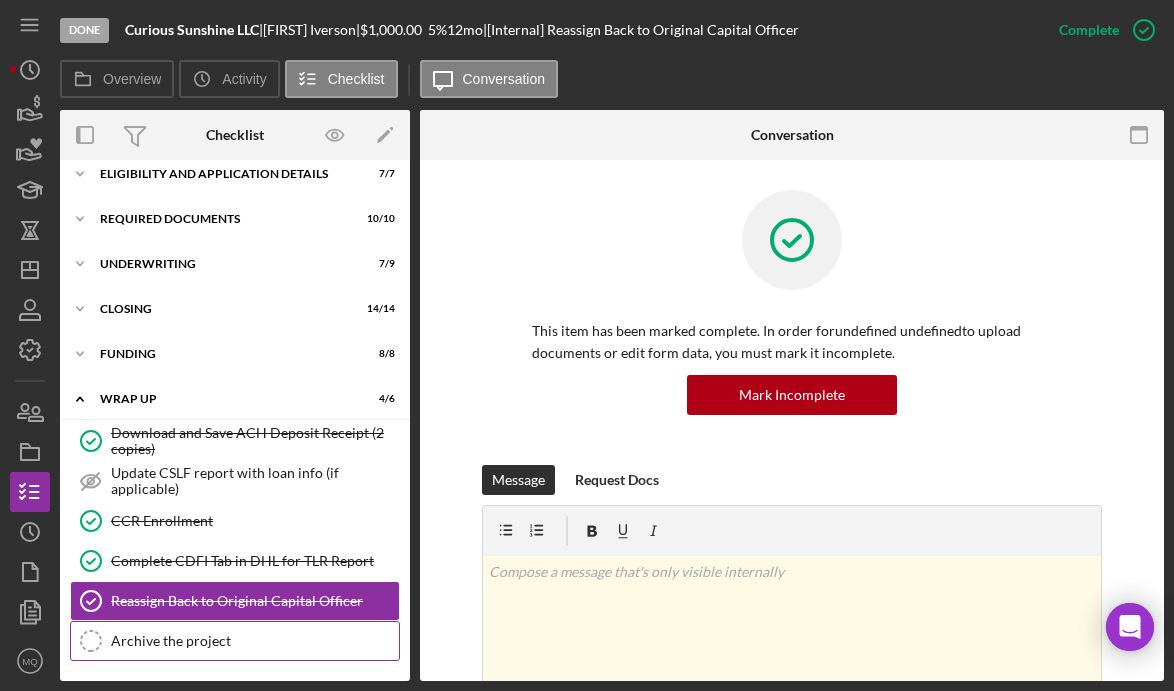 click on "Archive the project" at bounding box center [255, 641] 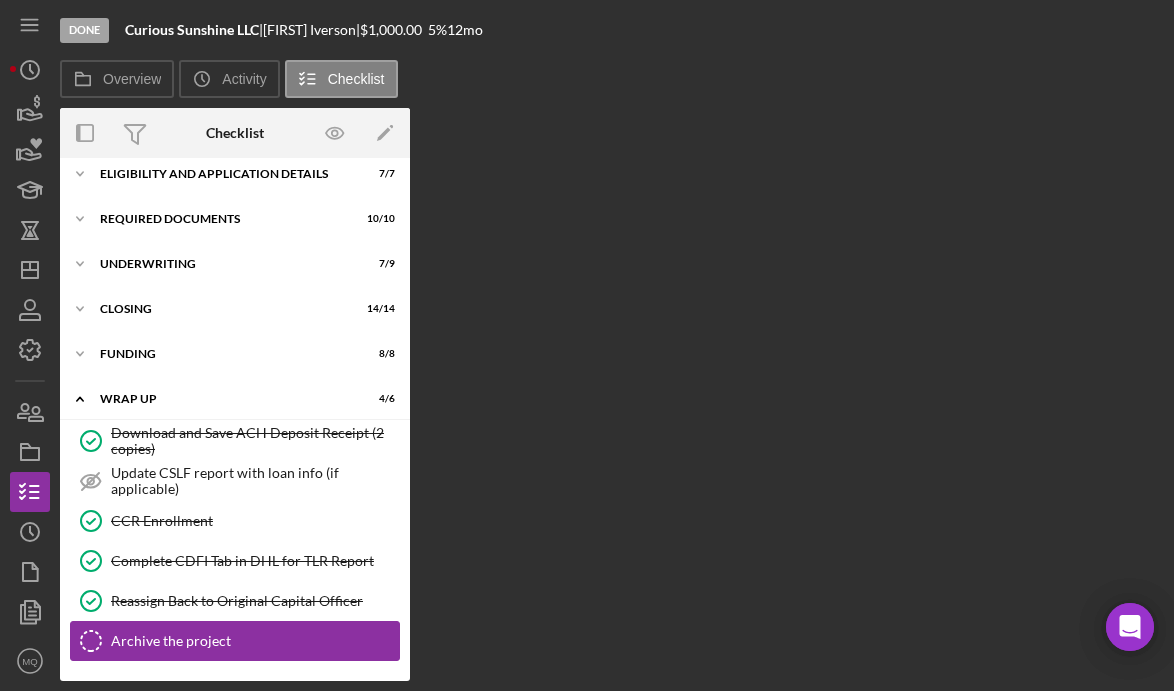 scroll, scrollTop: 15, scrollLeft: 0, axis: vertical 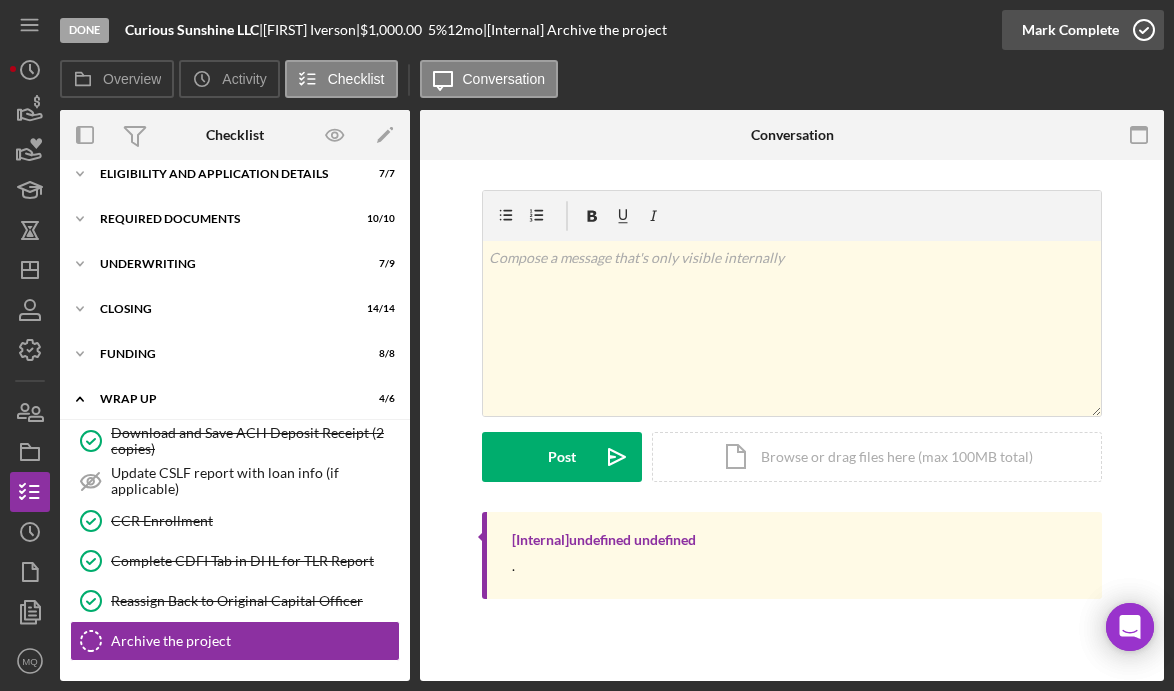 click 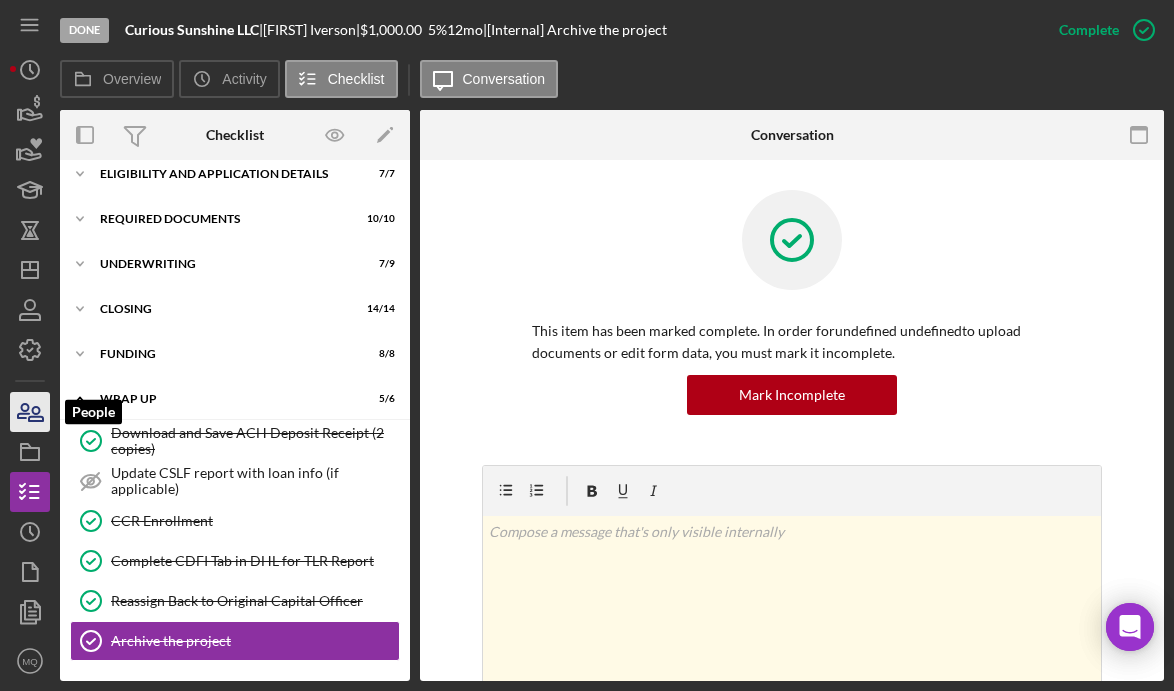 click 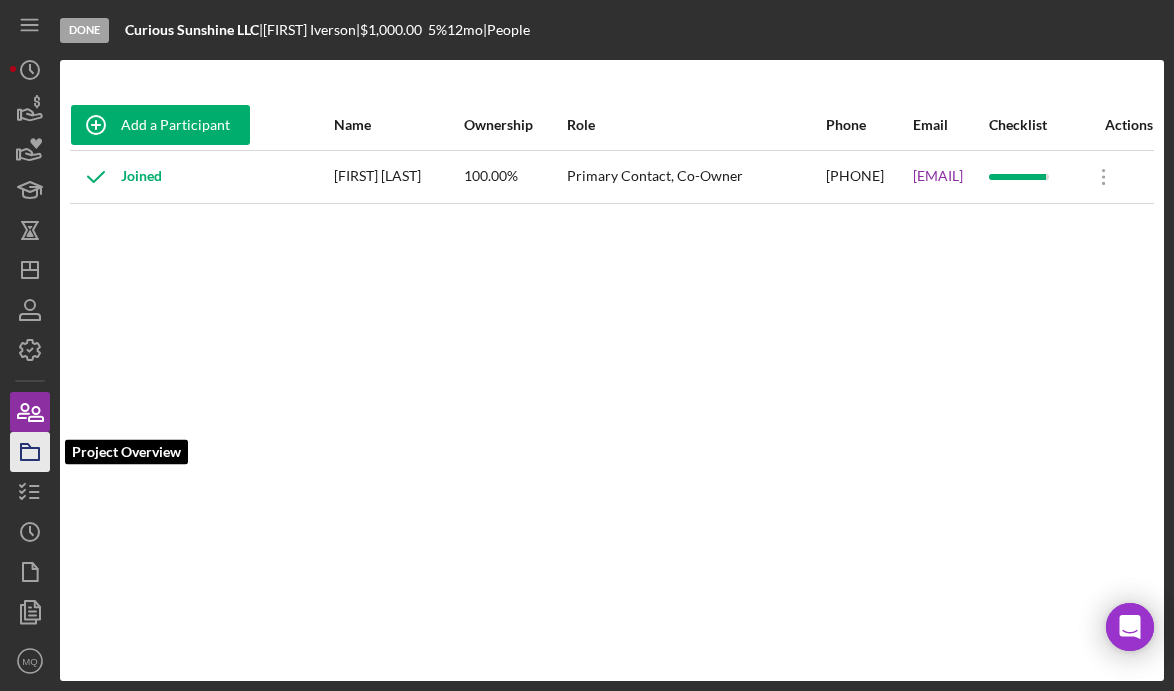 click 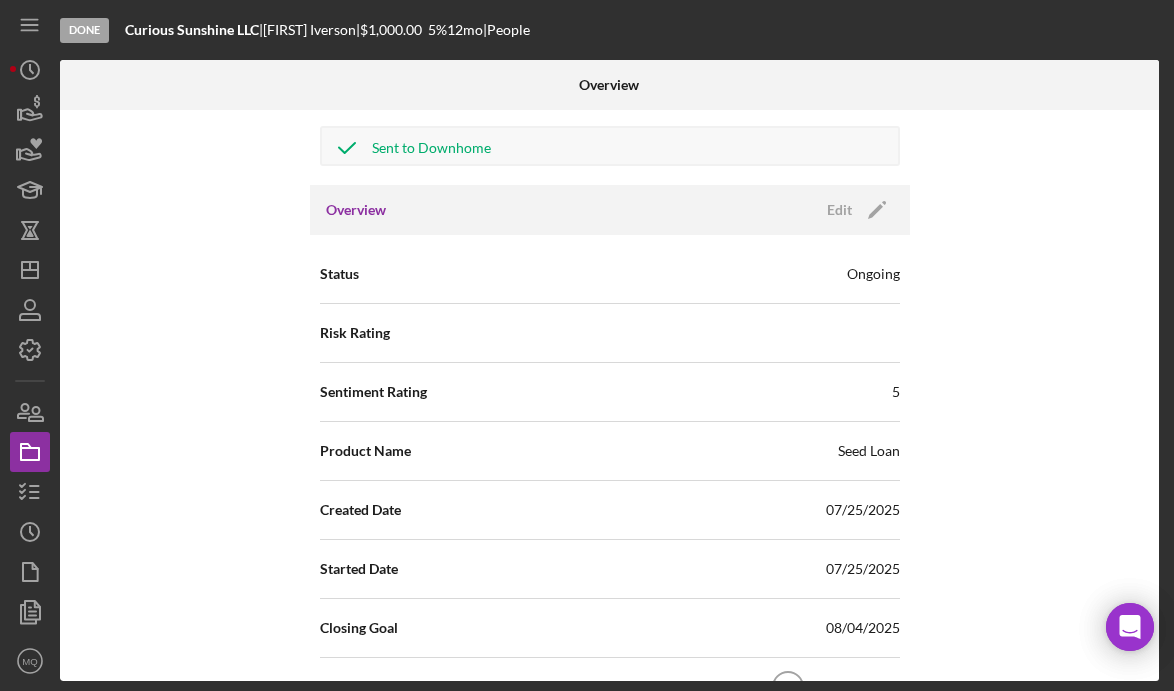 scroll, scrollTop: 136, scrollLeft: 0, axis: vertical 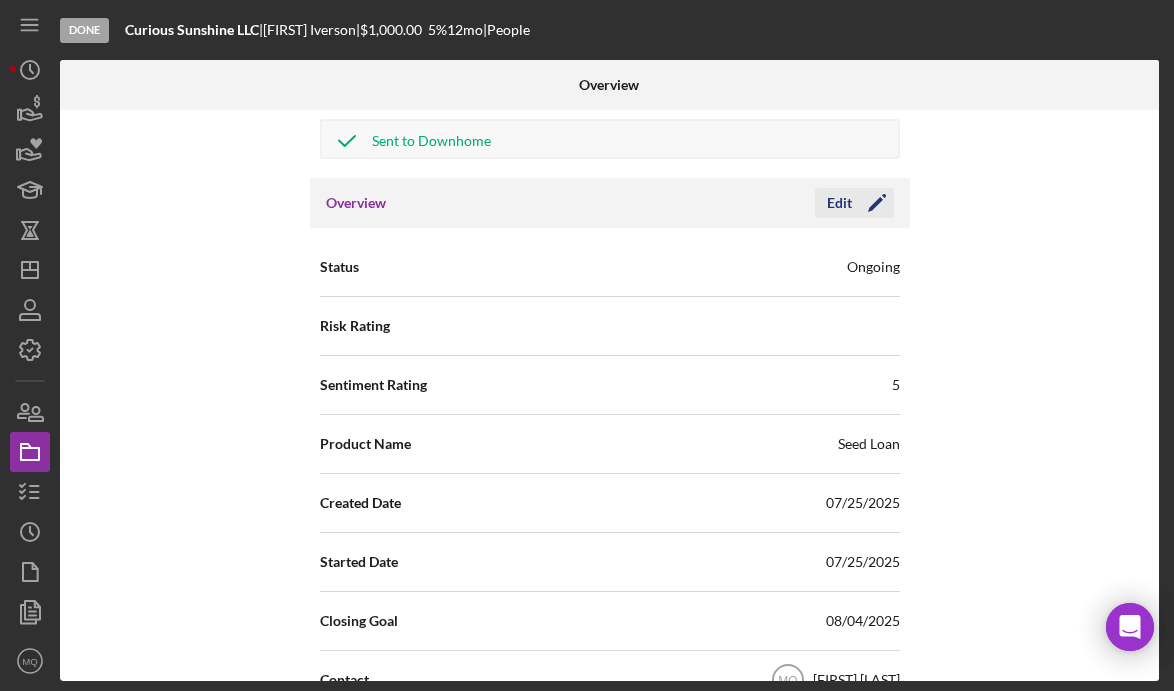 click on "Icon/Edit" 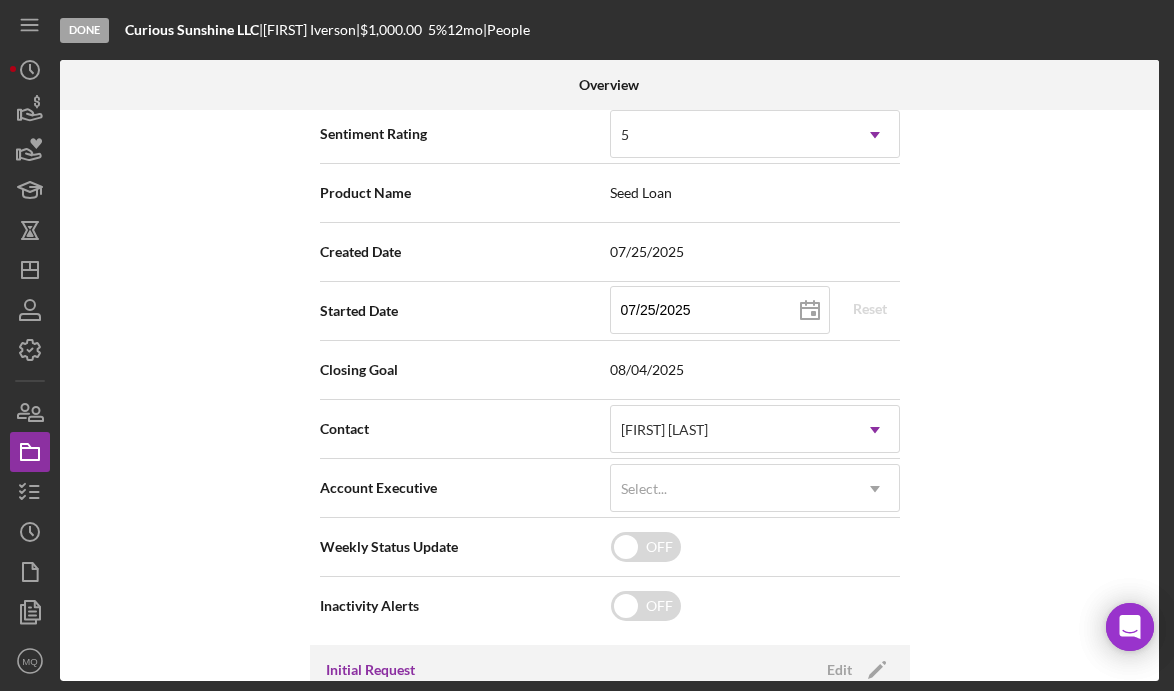 scroll, scrollTop: 410, scrollLeft: 0, axis: vertical 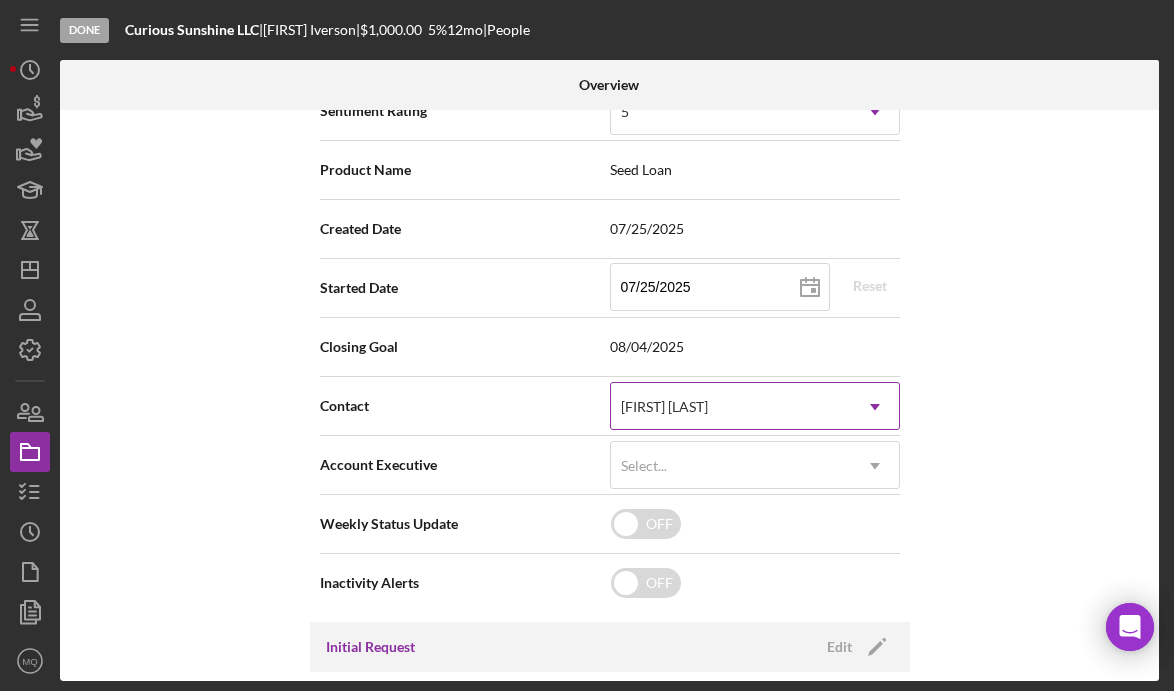 click on "Icon/Dropdown Arrow" 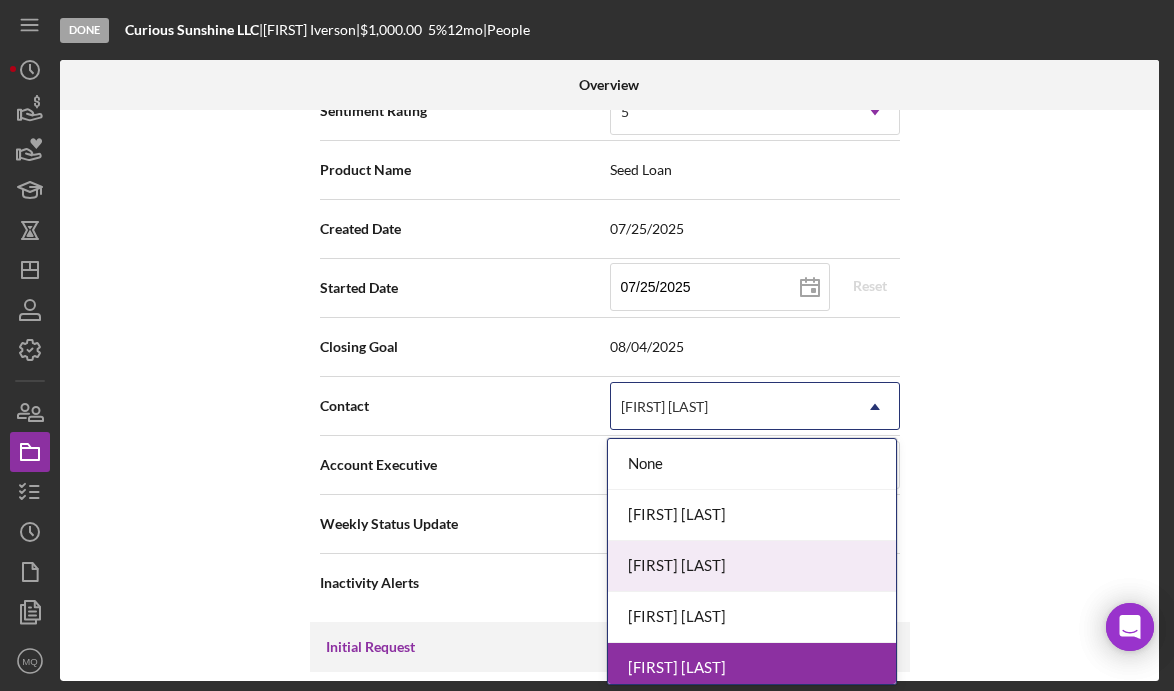 click on "[FIRST] [LAST]" at bounding box center [752, 566] 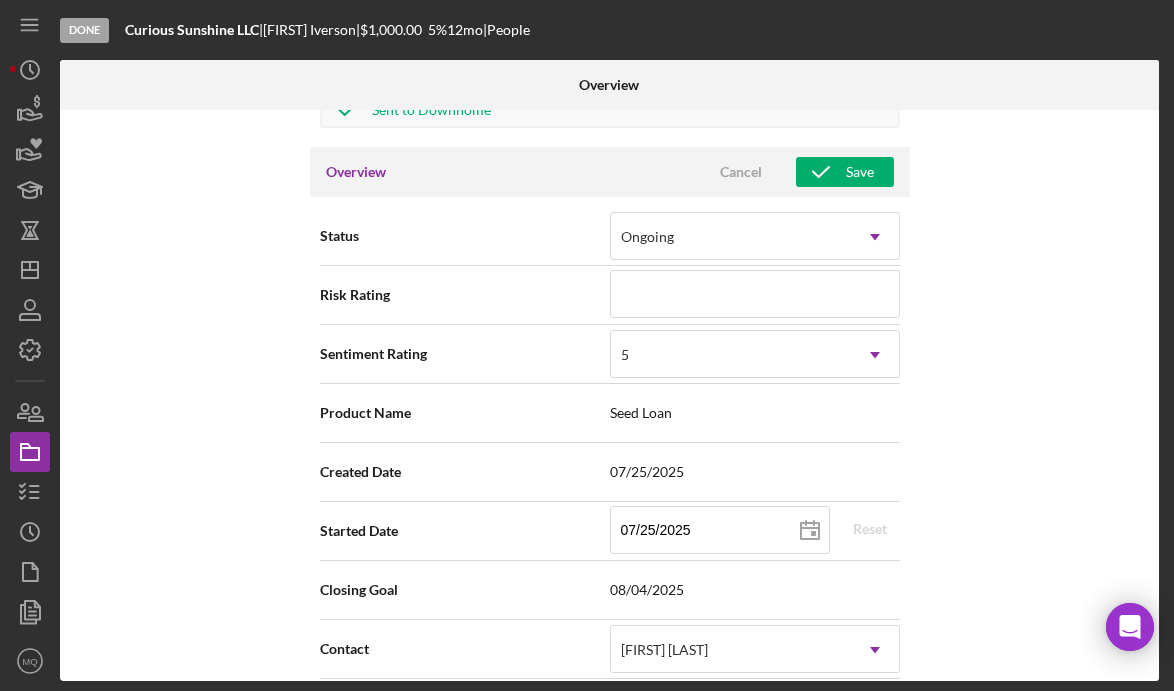 scroll, scrollTop: 0, scrollLeft: 0, axis: both 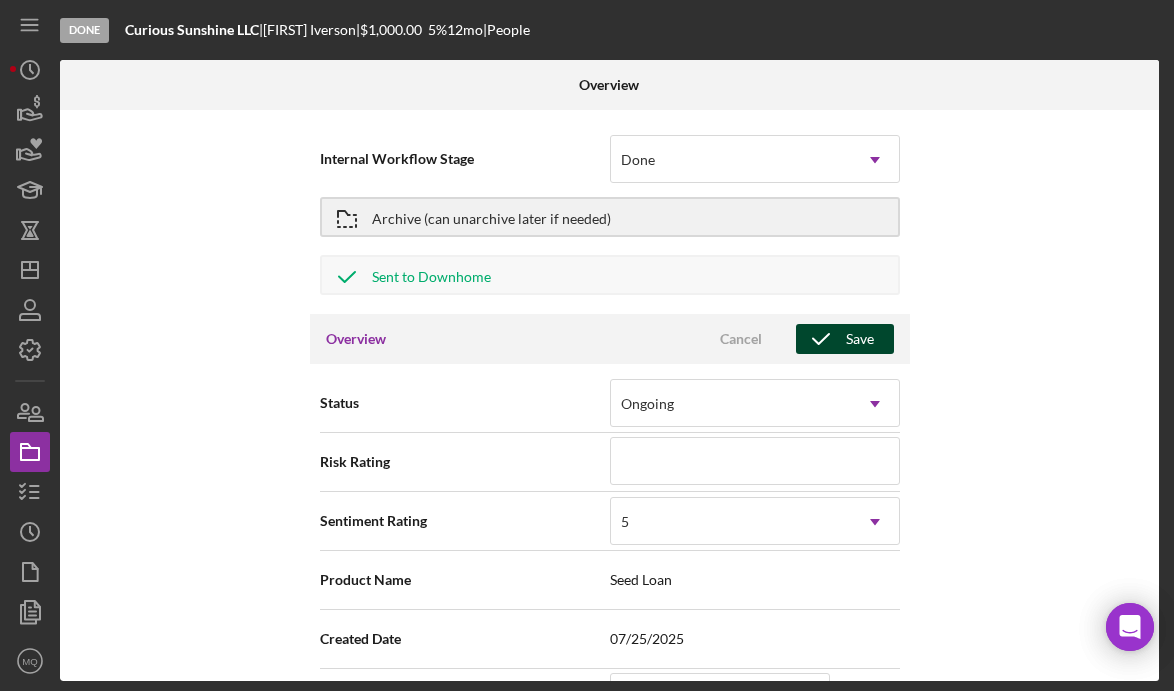 click on "Save" at bounding box center [860, 339] 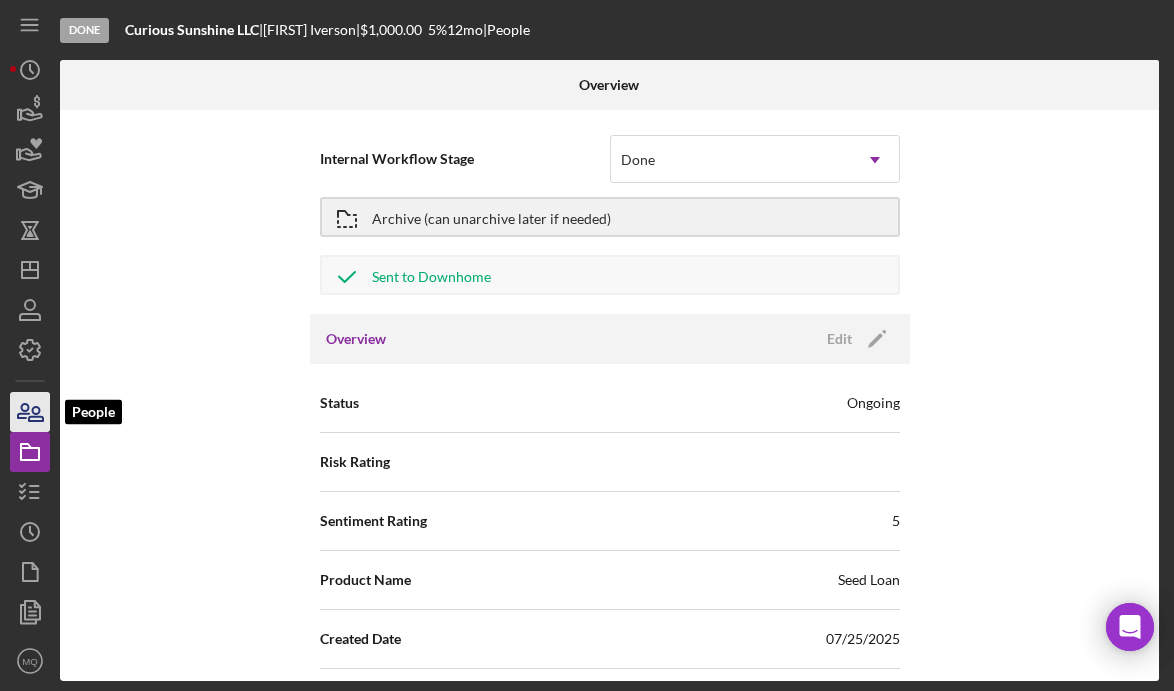 click 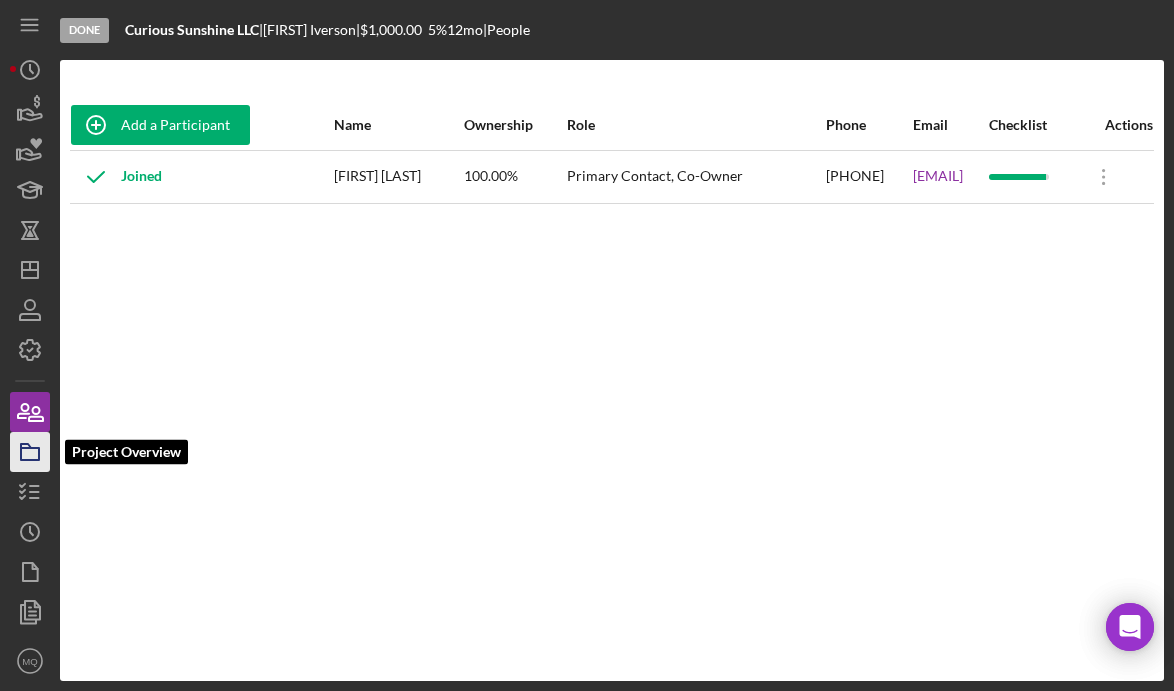 click 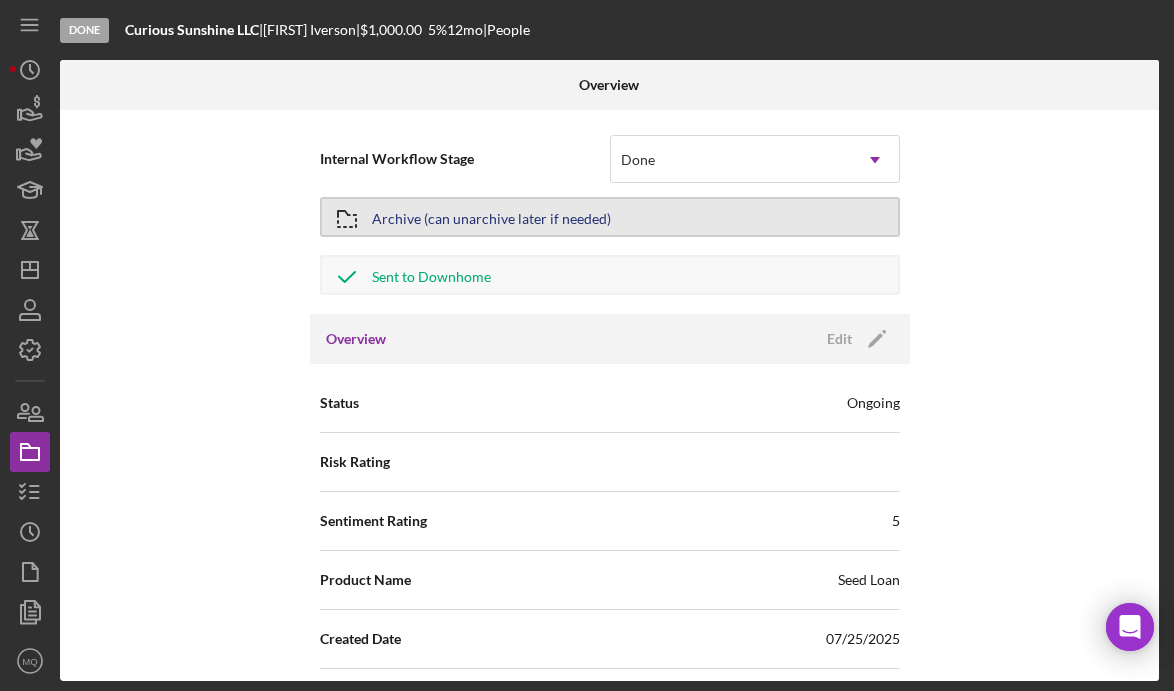 click on "Archive (can unarchive later if needed)" at bounding box center (491, 217) 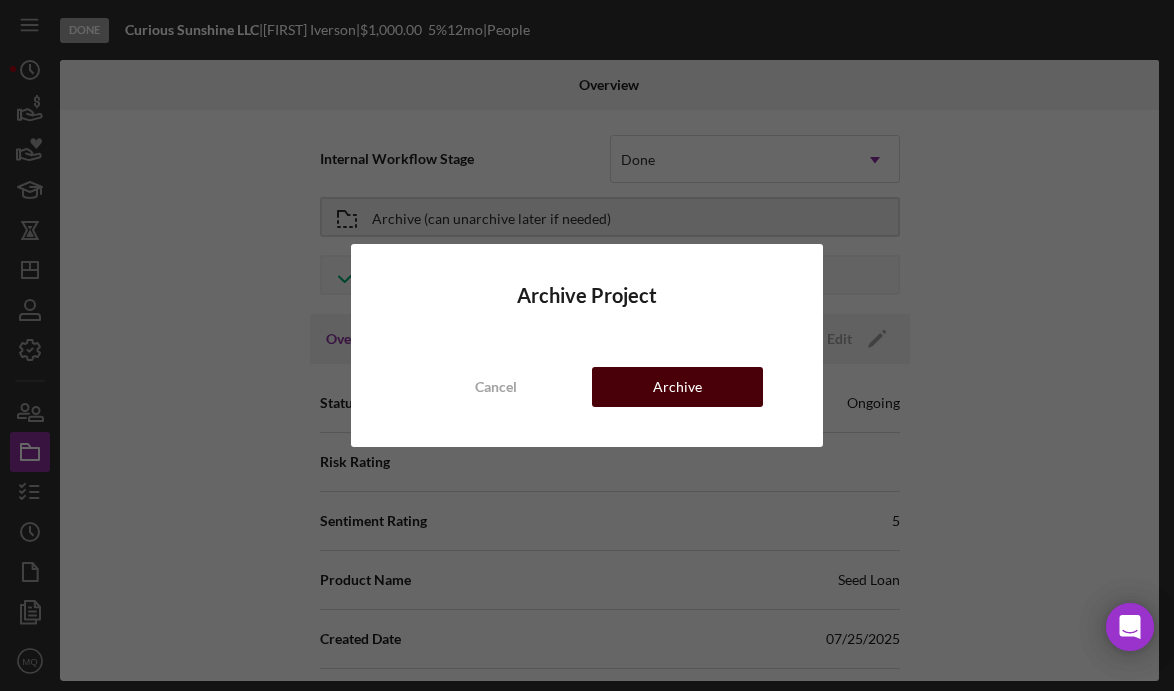 click on "Archive" at bounding box center (677, 387) 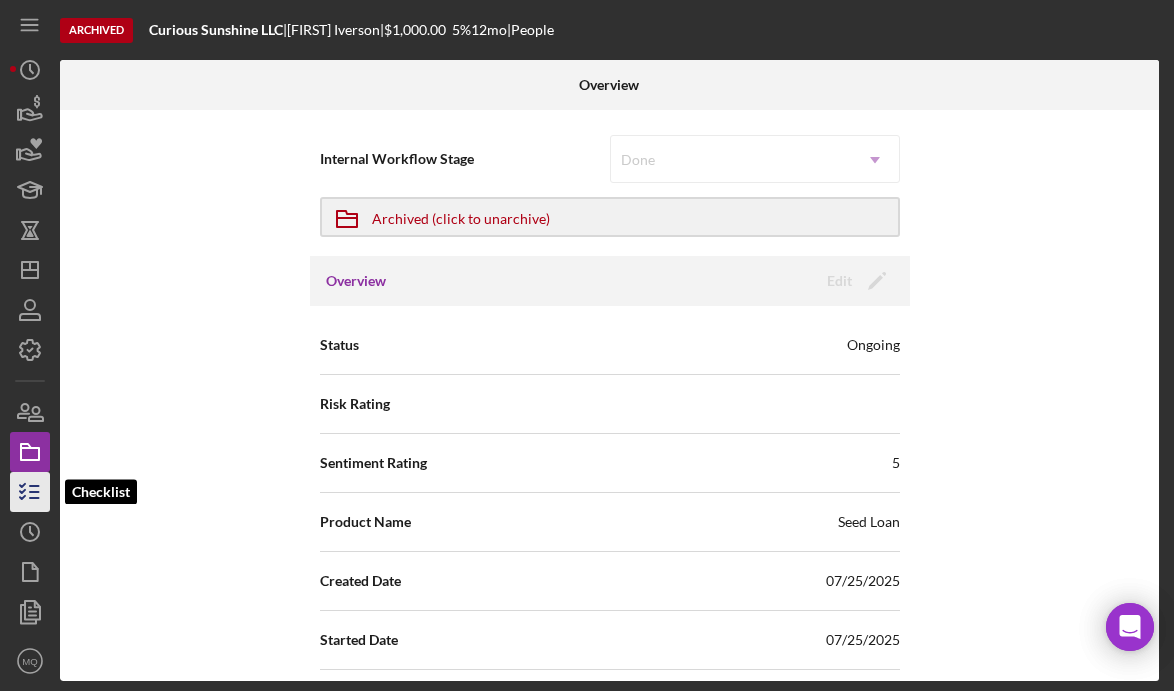 click 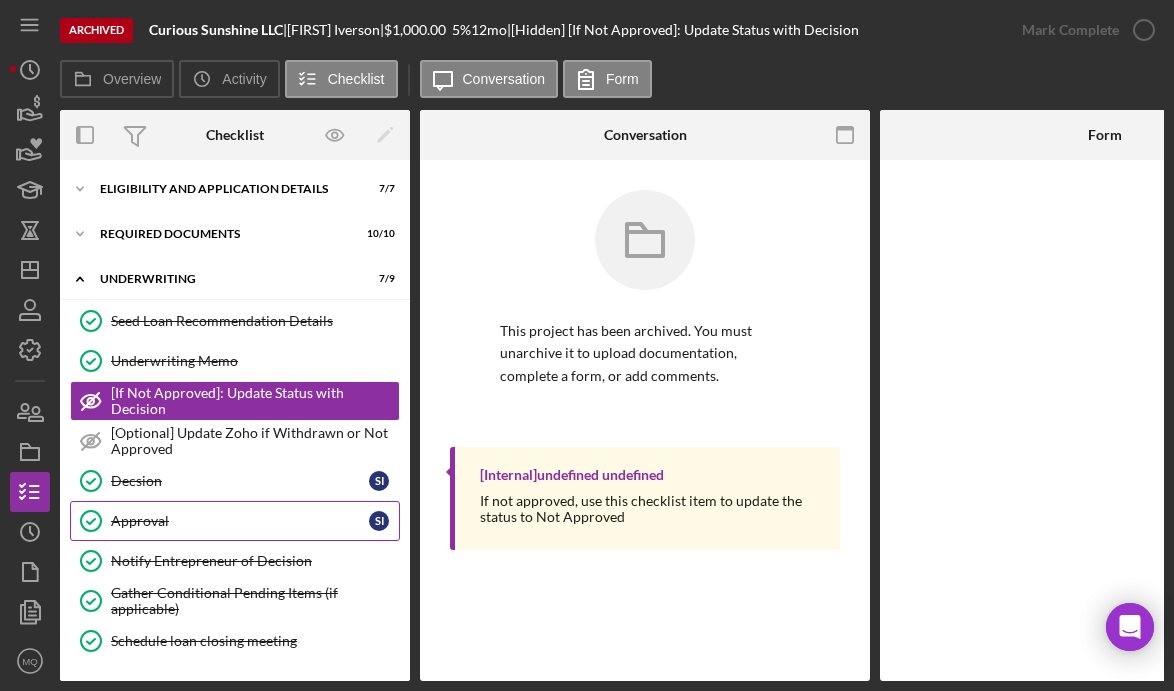 scroll, scrollTop: 141, scrollLeft: 0, axis: vertical 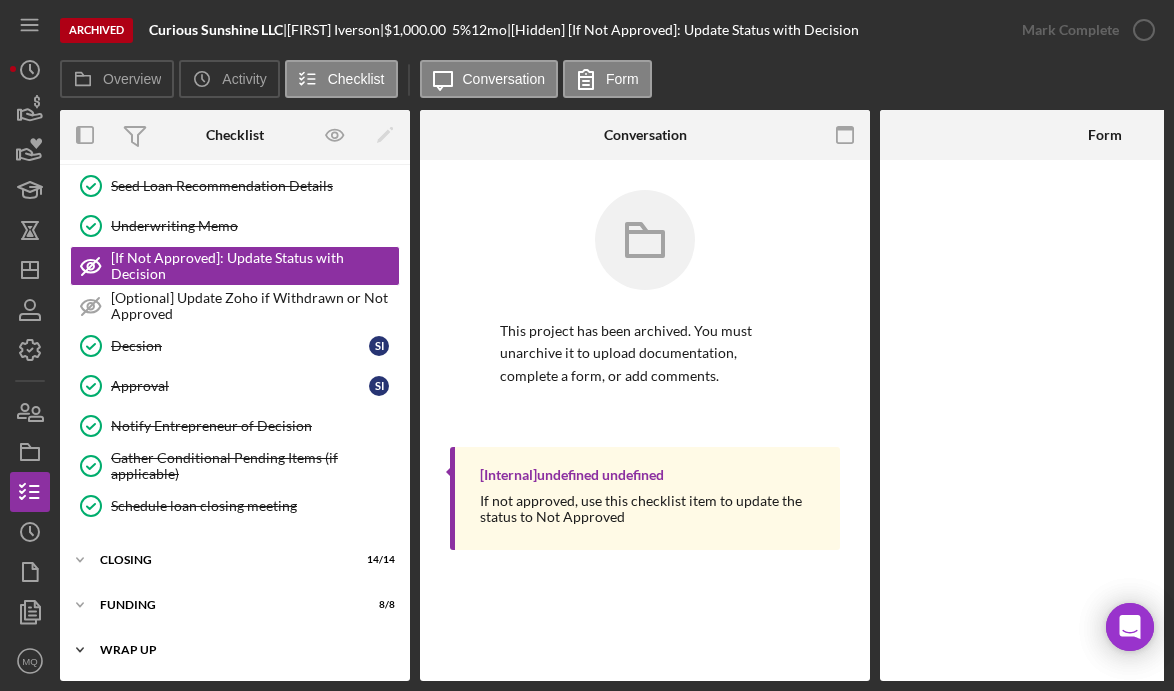 click on "WRAP UP" at bounding box center [242, 650] 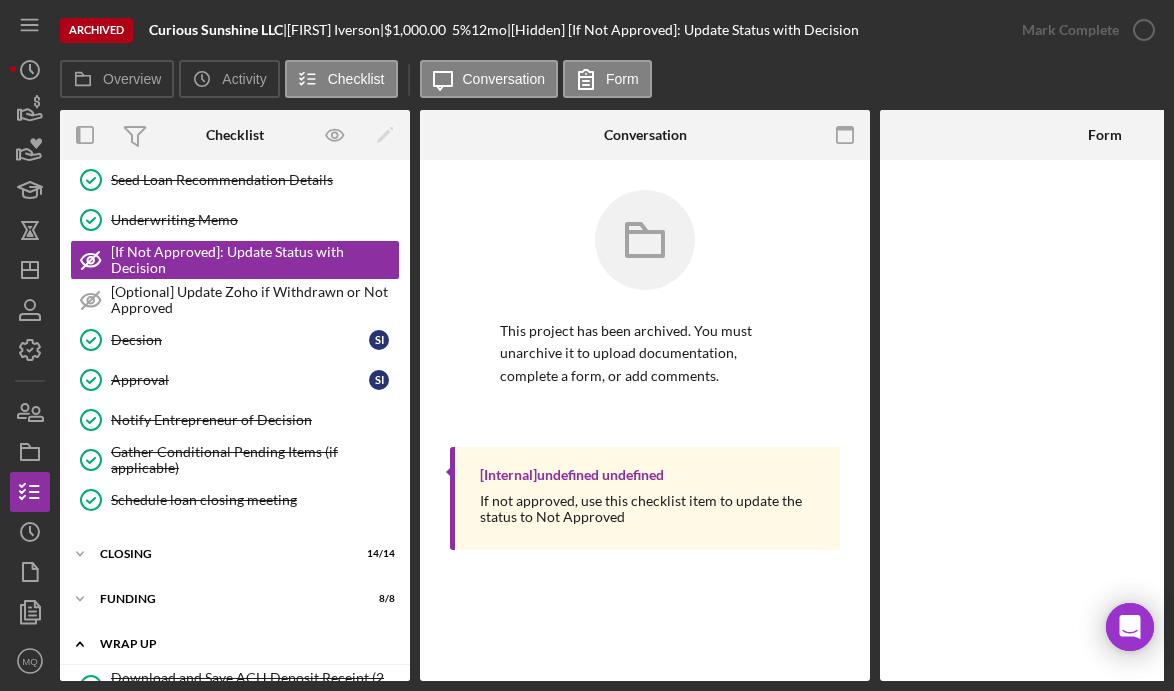 scroll, scrollTop: 392, scrollLeft: 0, axis: vertical 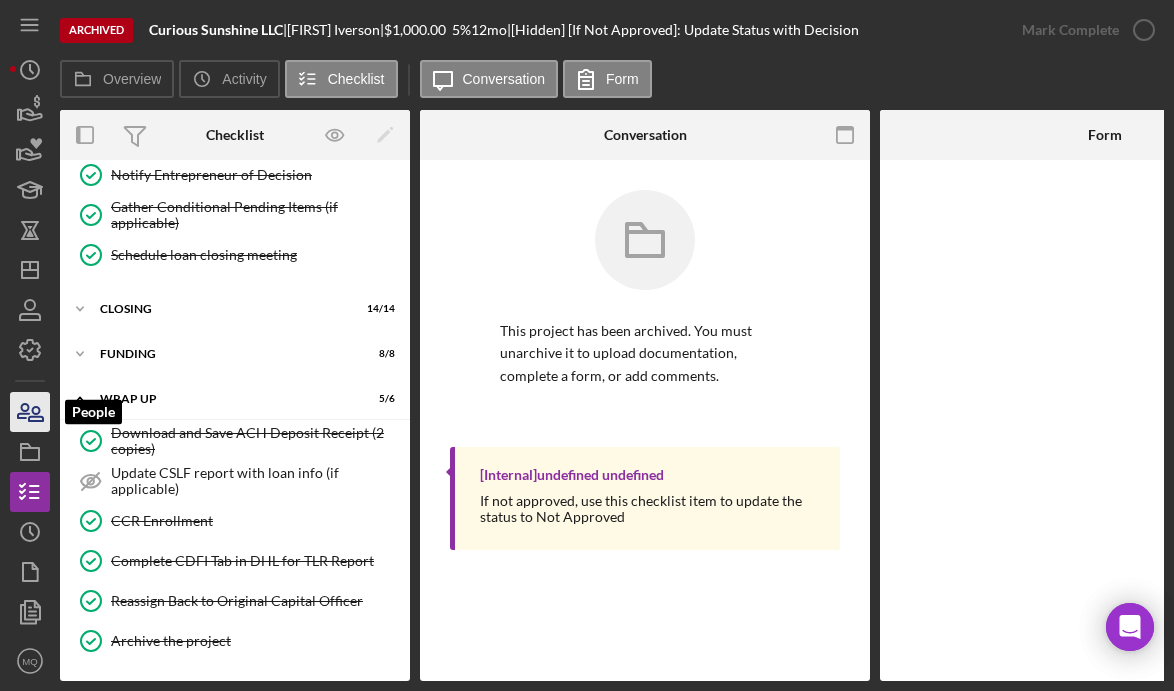 click 